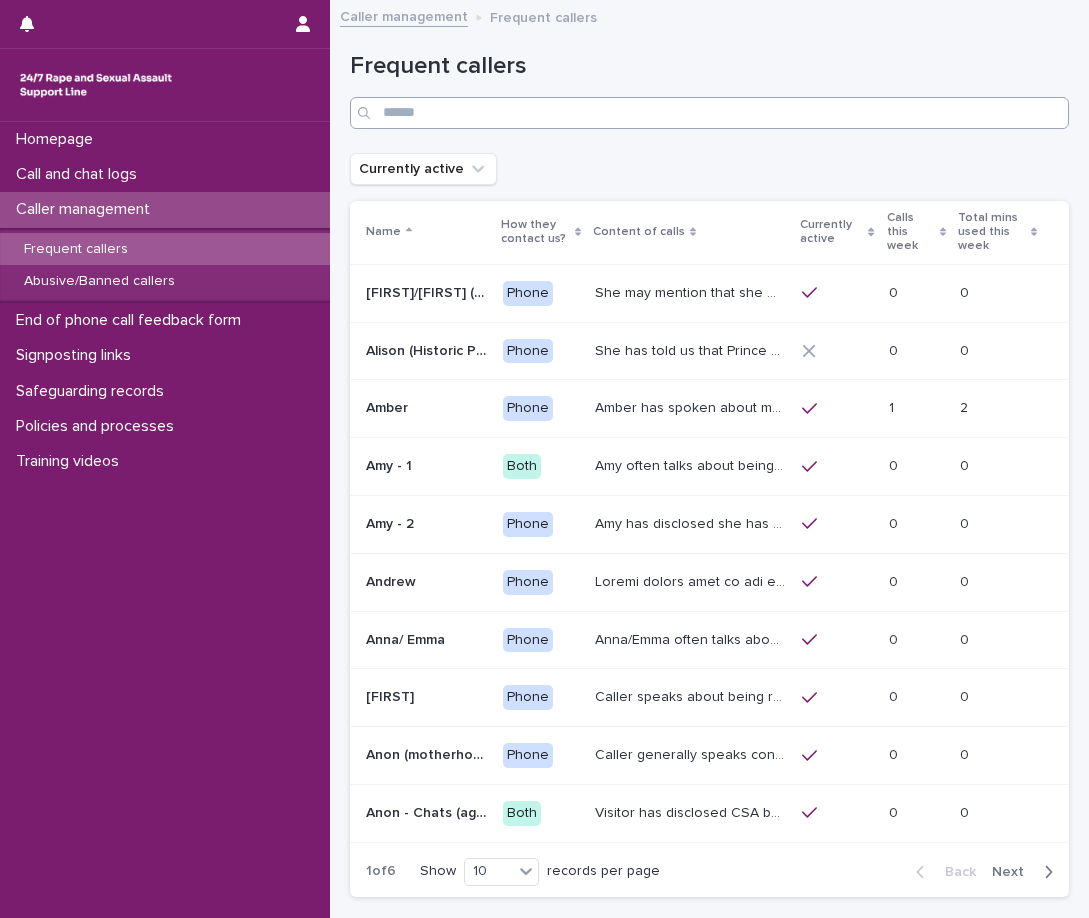scroll, scrollTop: 0, scrollLeft: 0, axis: both 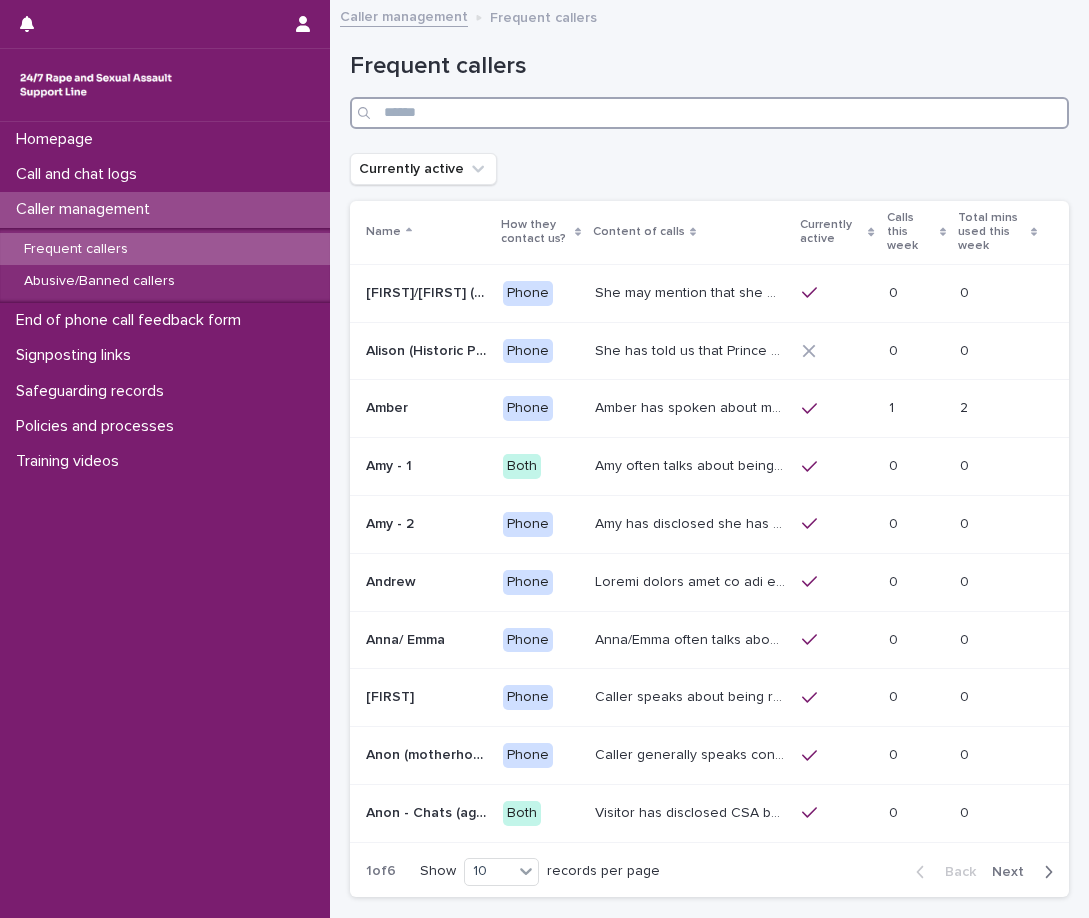 click at bounding box center [709, 113] 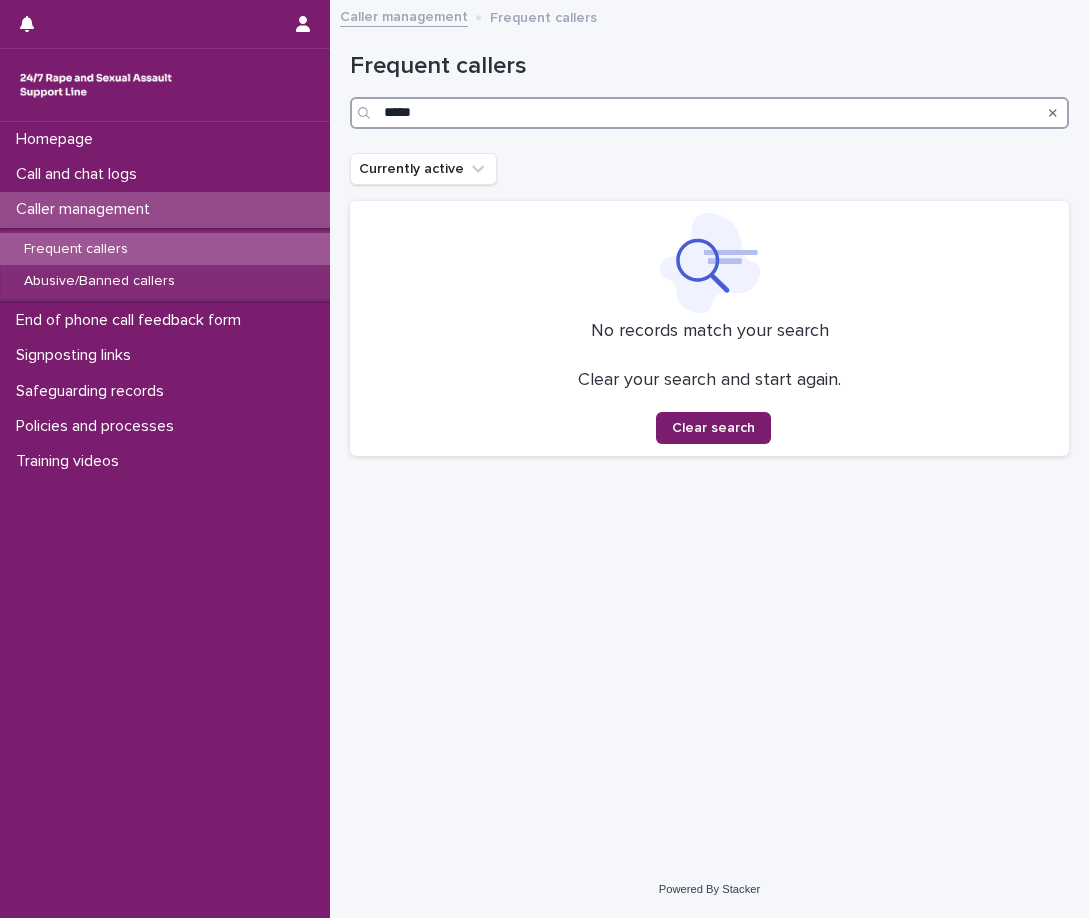 type on "*****" 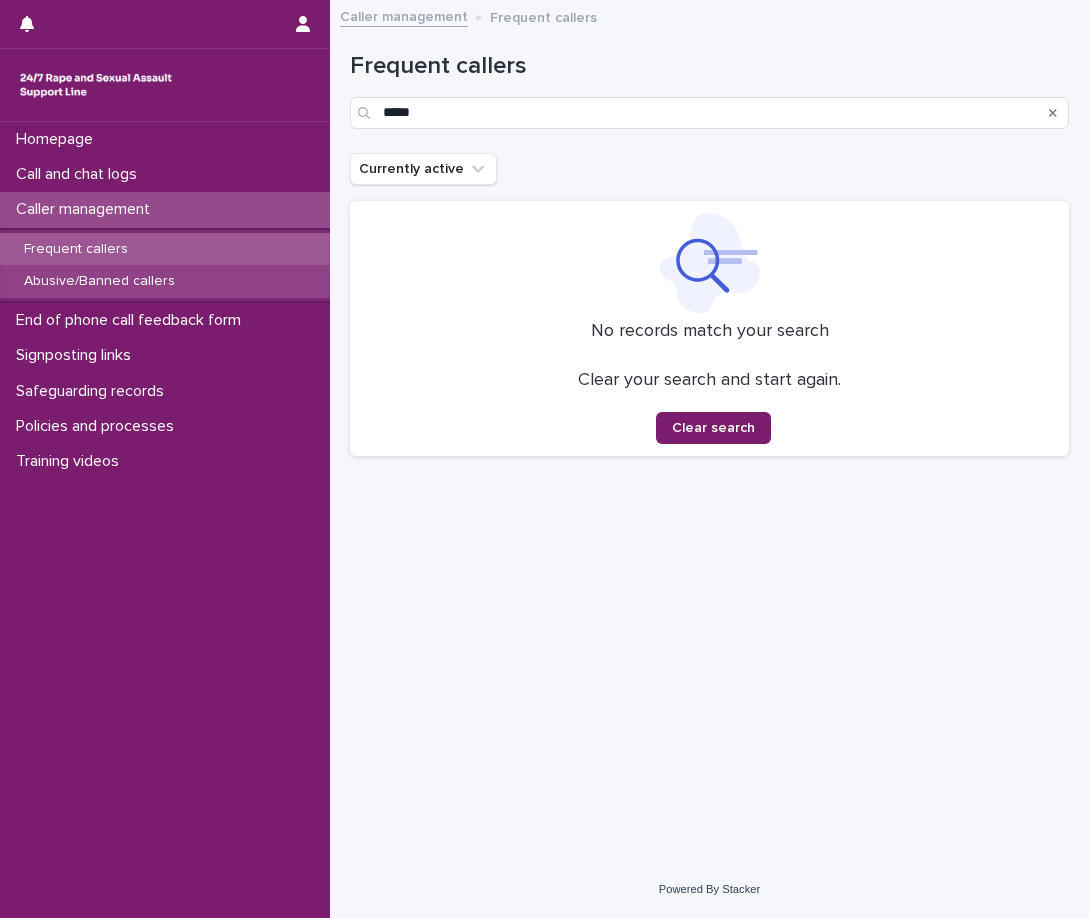 click on "Abusive/Banned callers" at bounding box center [165, 281] 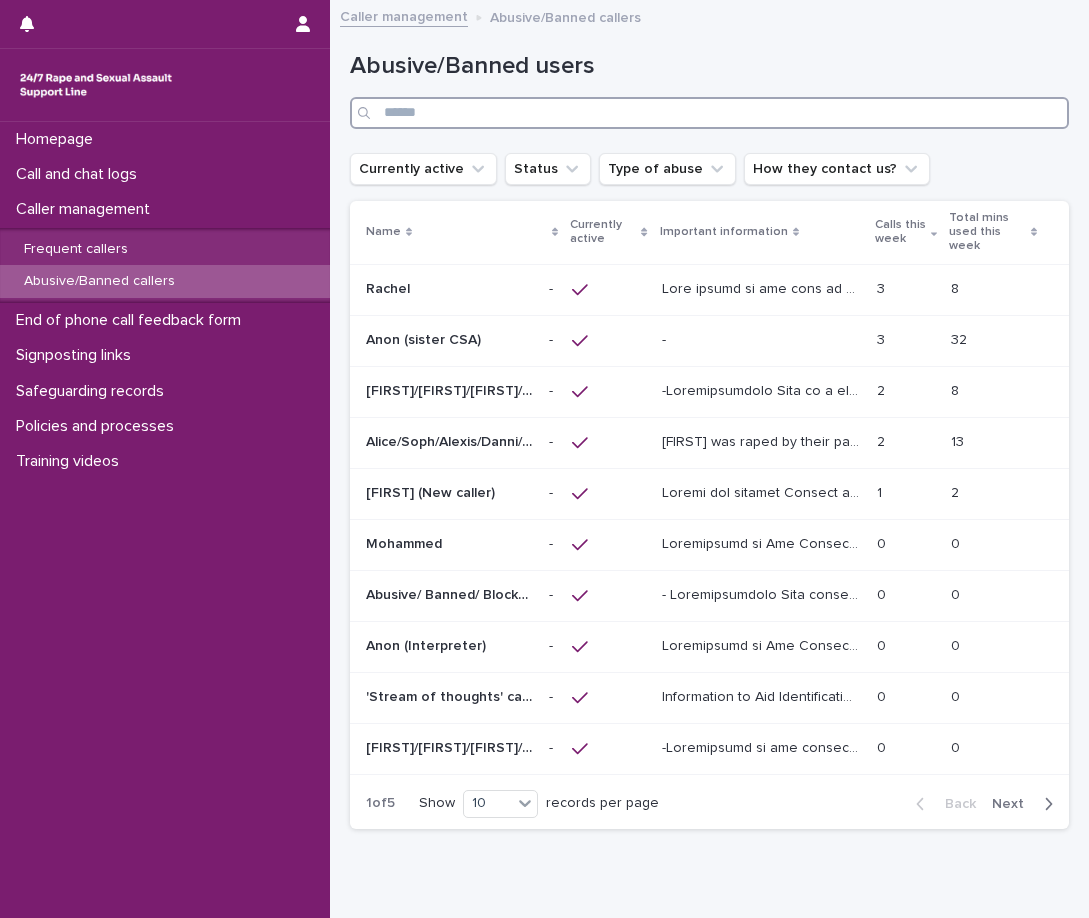 click at bounding box center (709, 113) 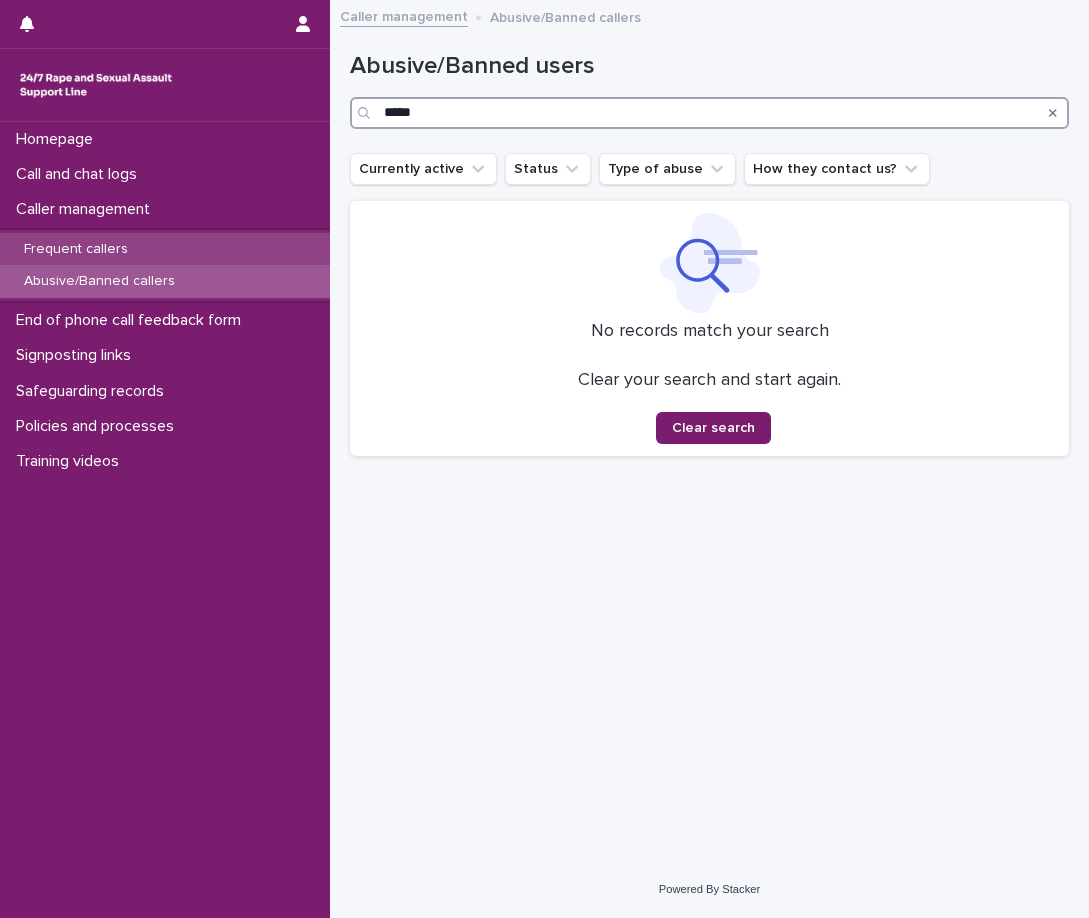 type on "*****" 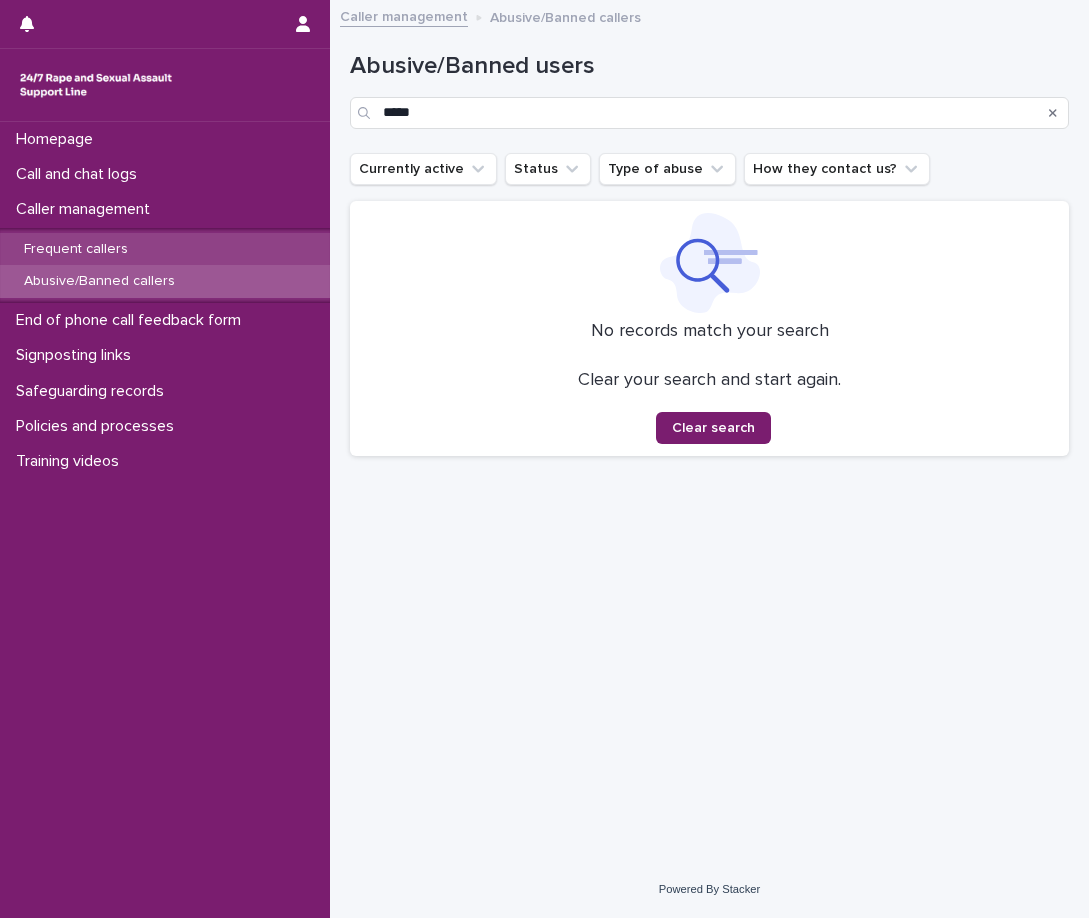 click on "Frequent callers" at bounding box center (165, 249) 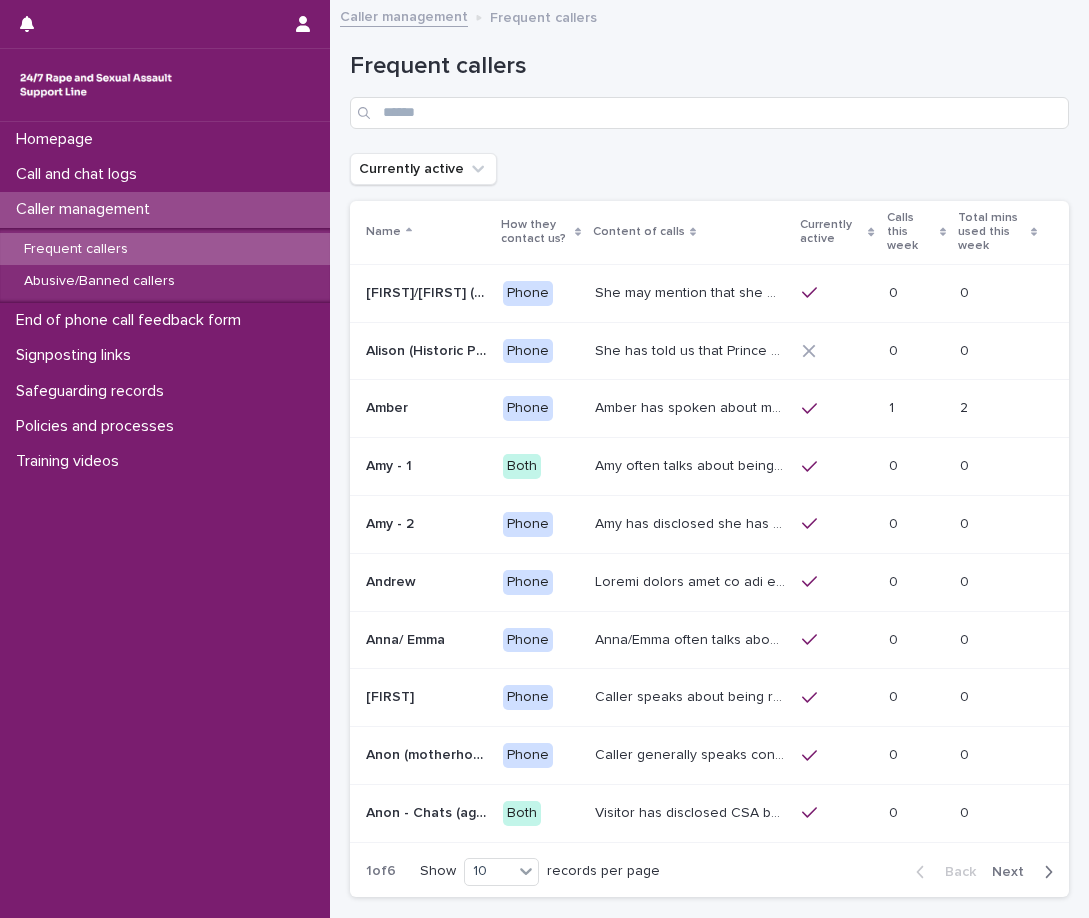 click on "Caller management" at bounding box center (87, 209) 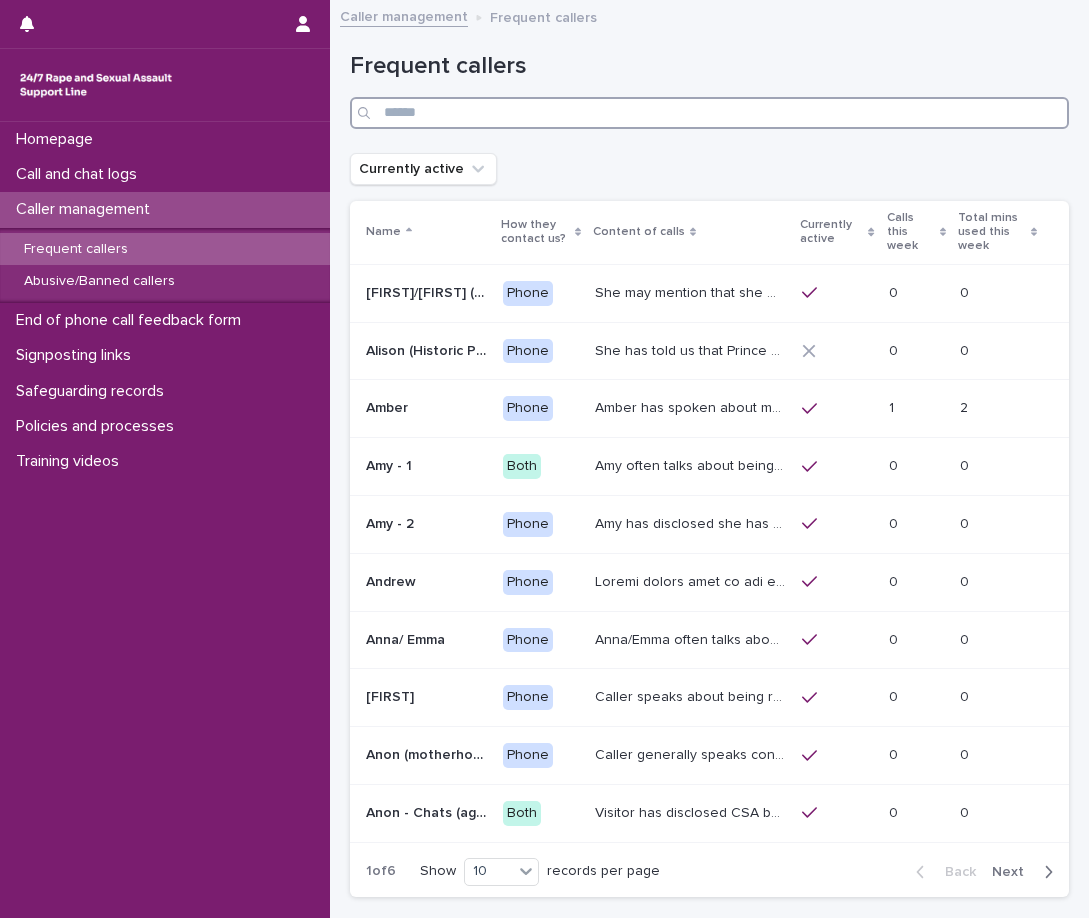 click at bounding box center (709, 113) 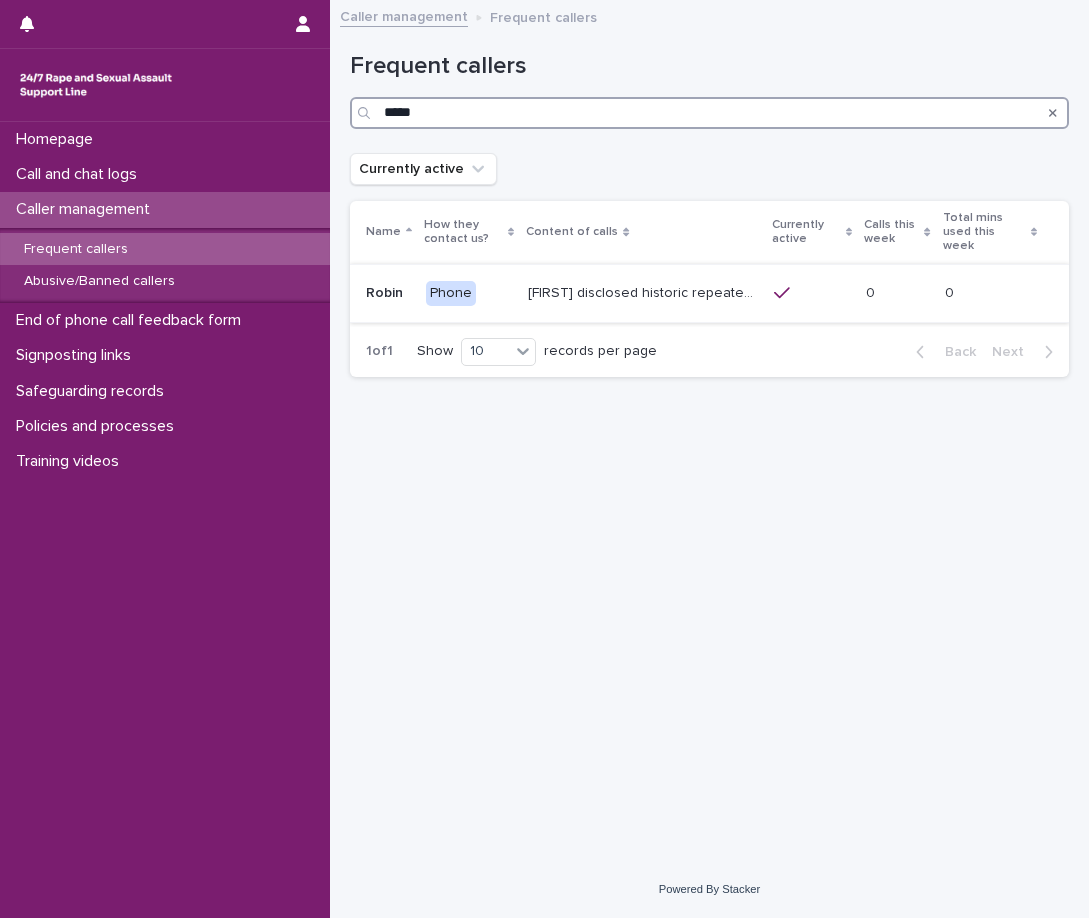 type on "*****" 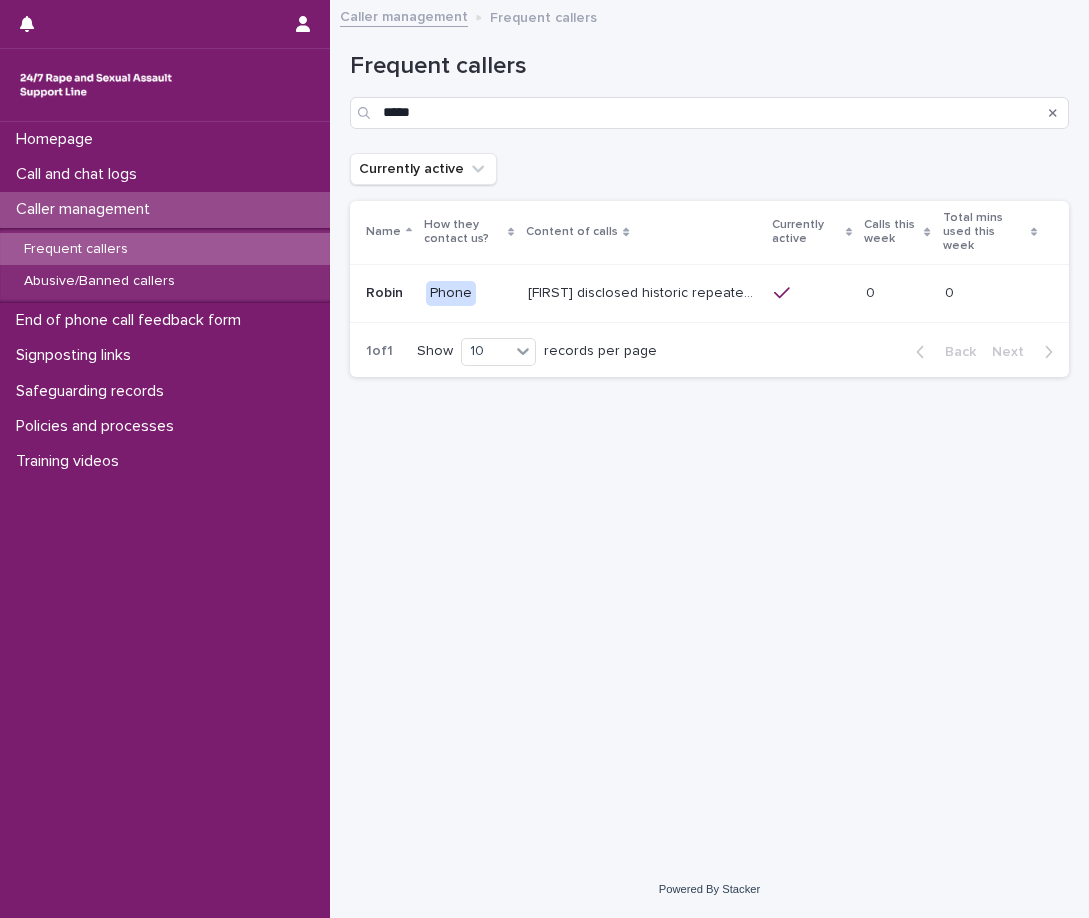click on "[FIRST] disclosed historic repeated rape perpetrated by men in [CITY] and [CITY]. Often discusses contact with police, books they're writing and becoming self-employed. He has been diagnosed with Schizophrenia.
[FIRST] currently ([MONTH] [YEAR]) mentions being in a relationship with a woman who has stolen money from him.
Please note [MONTH]/[DAY]/[YEAR]- [FIRST] has disclosed that his girlfriend is still taking money from him, he got quite frustrated when it was discussed." at bounding box center (645, 291) 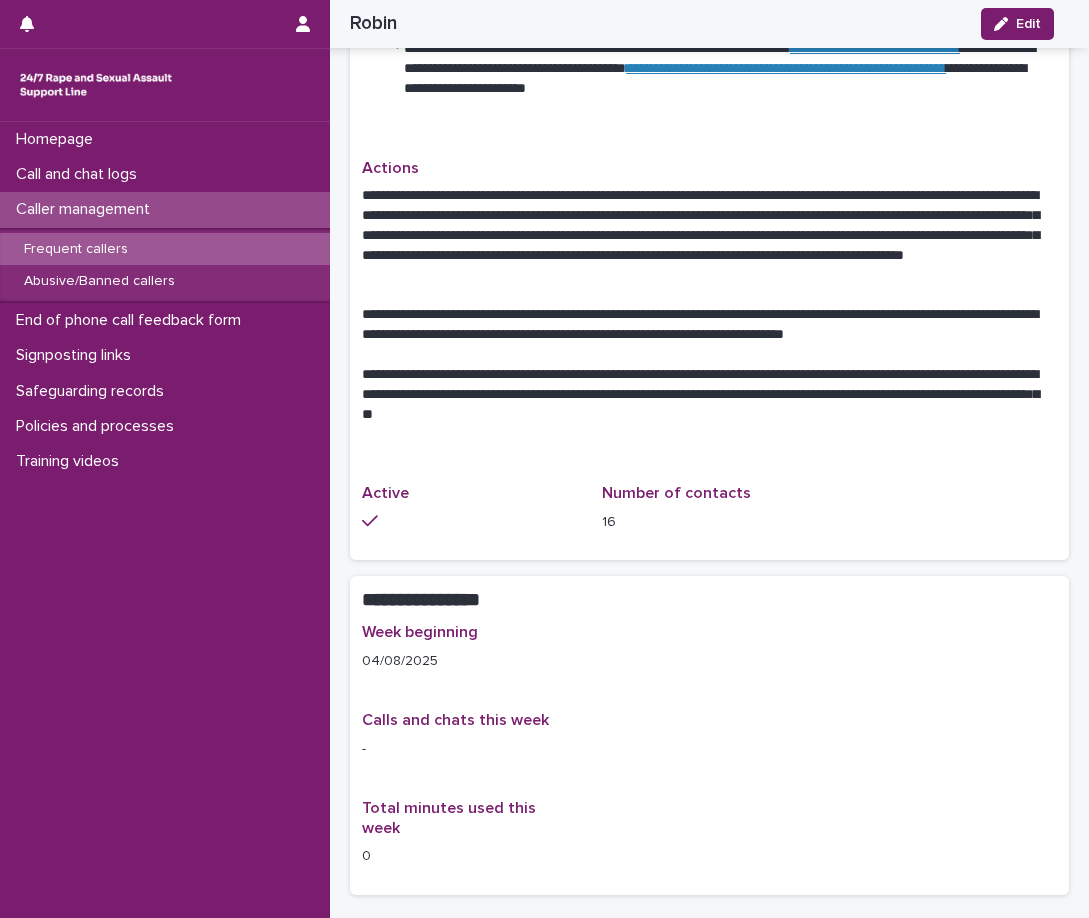 scroll, scrollTop: 800, scrollLeft: 0, axis: vertical 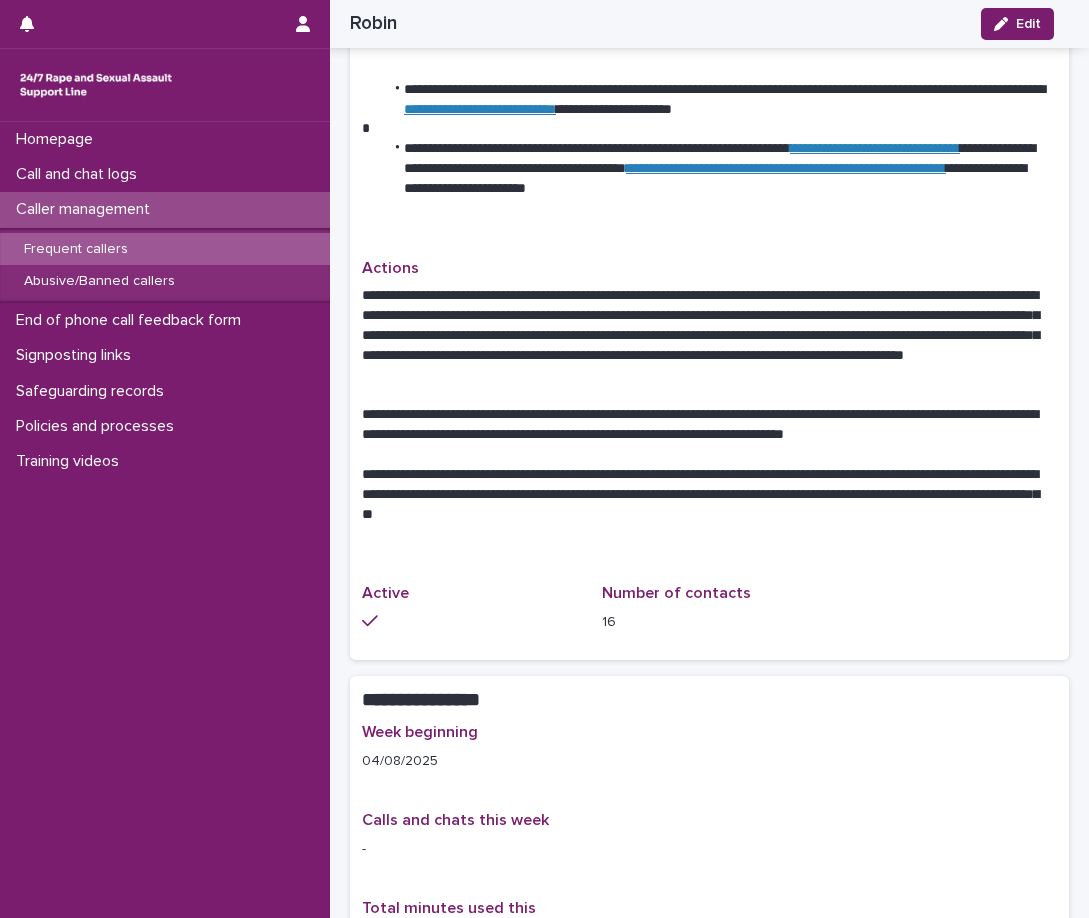 click on "Frequent callers" at bounding box center (76, 249) 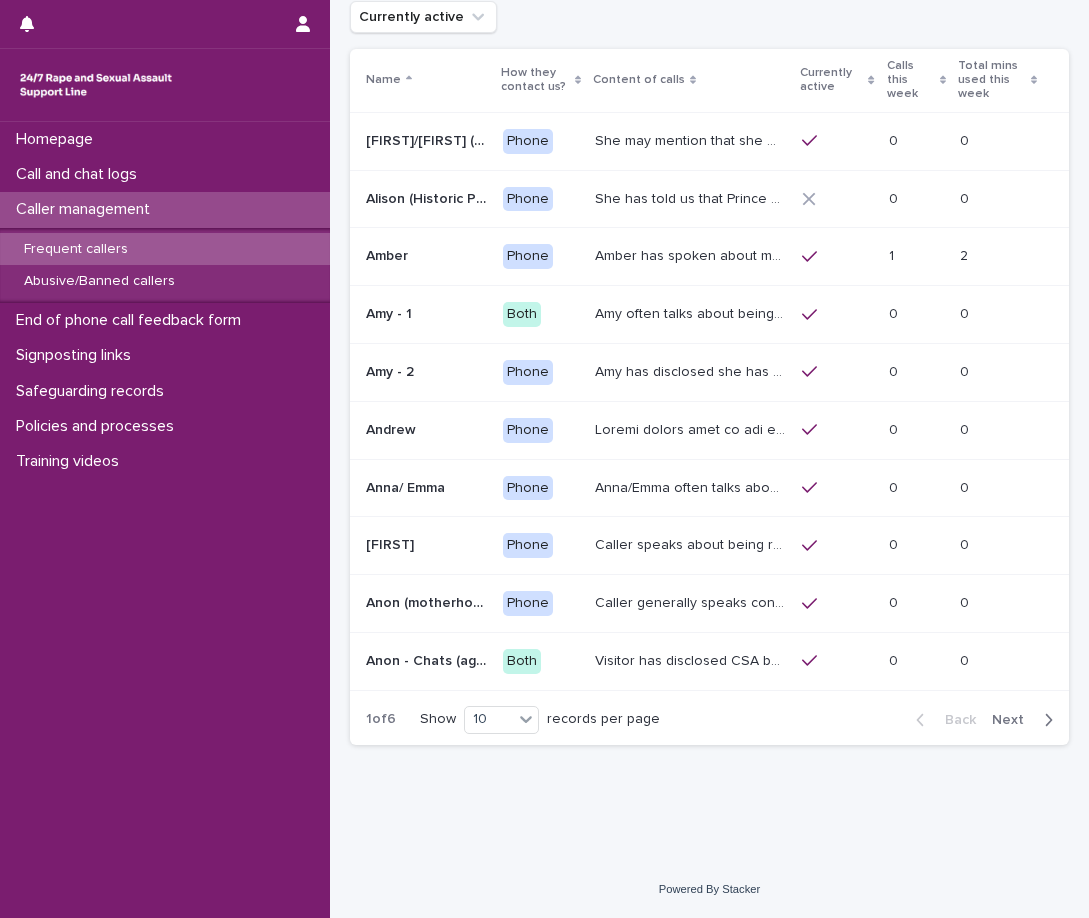 scroll, scrollTop: 0, scrollLeft: 0, axis: both 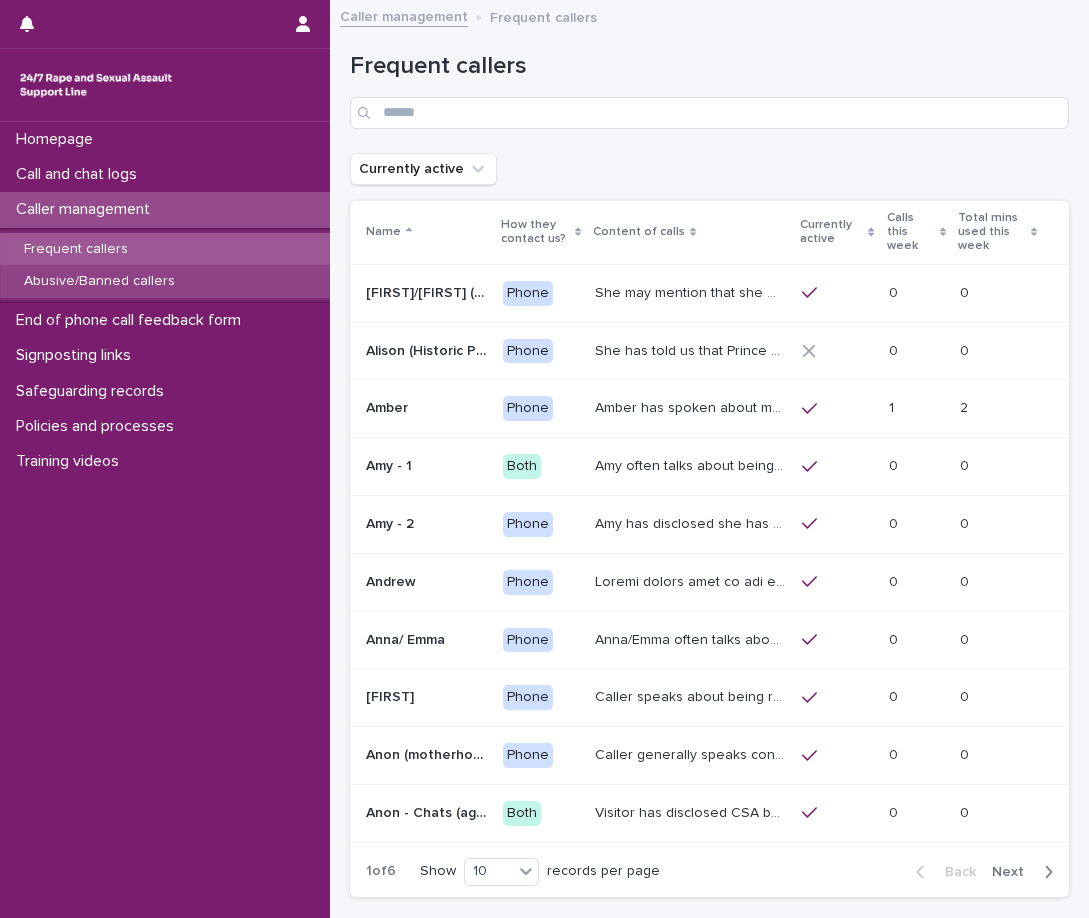 click on "Abusive/Banned callers" at bounding box center [165, 281] 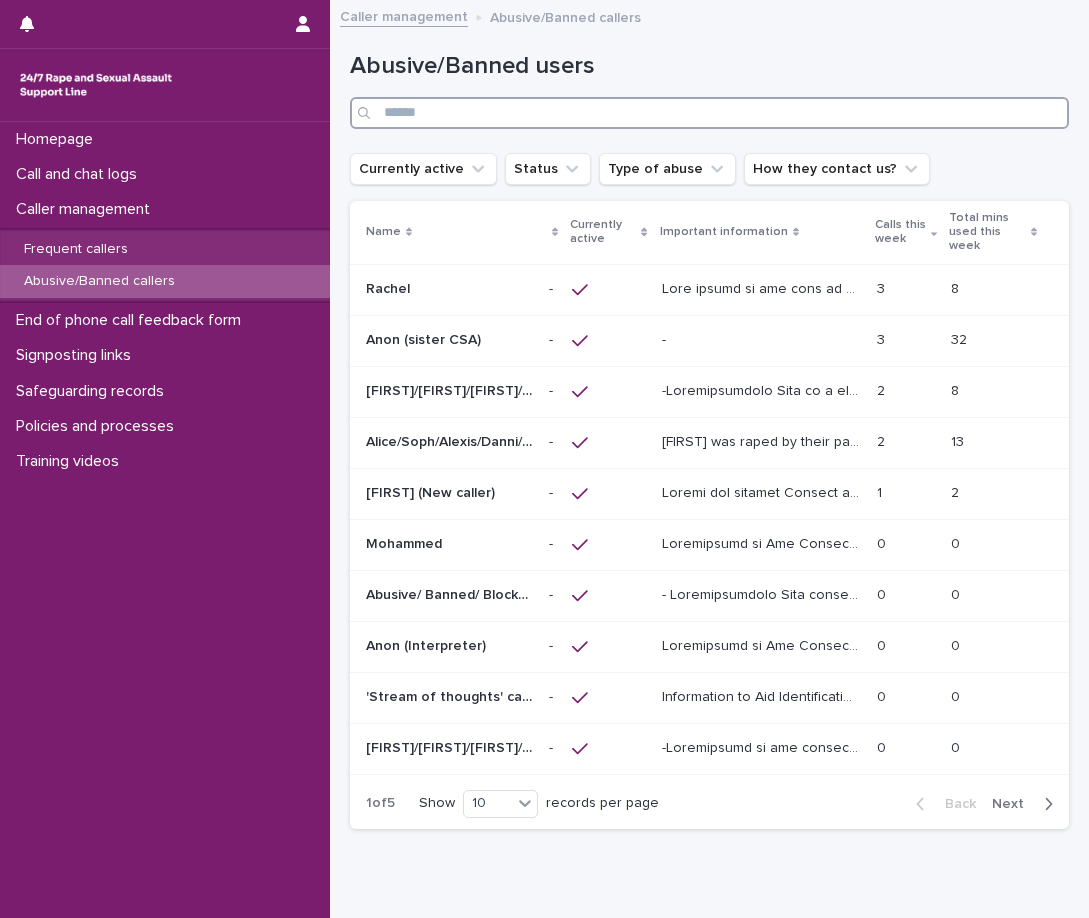 click at bounding box center [709, 113] 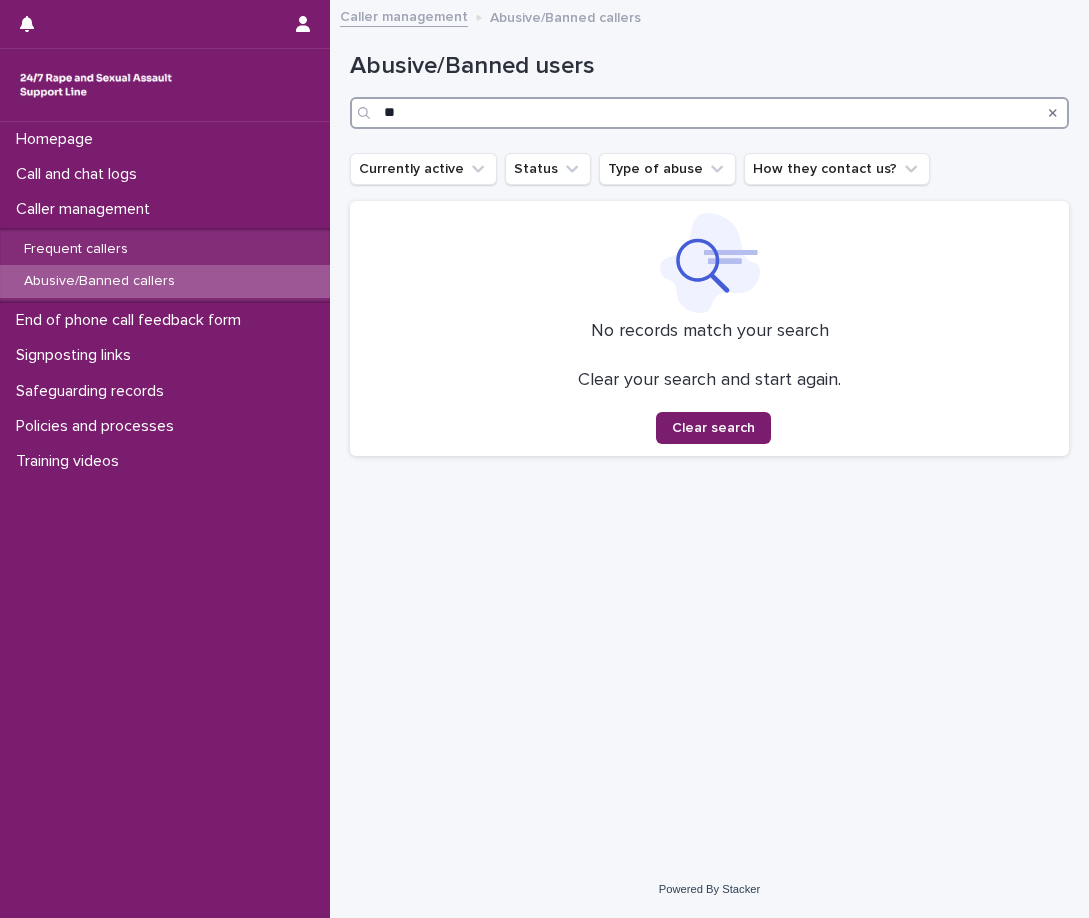 type on "*" 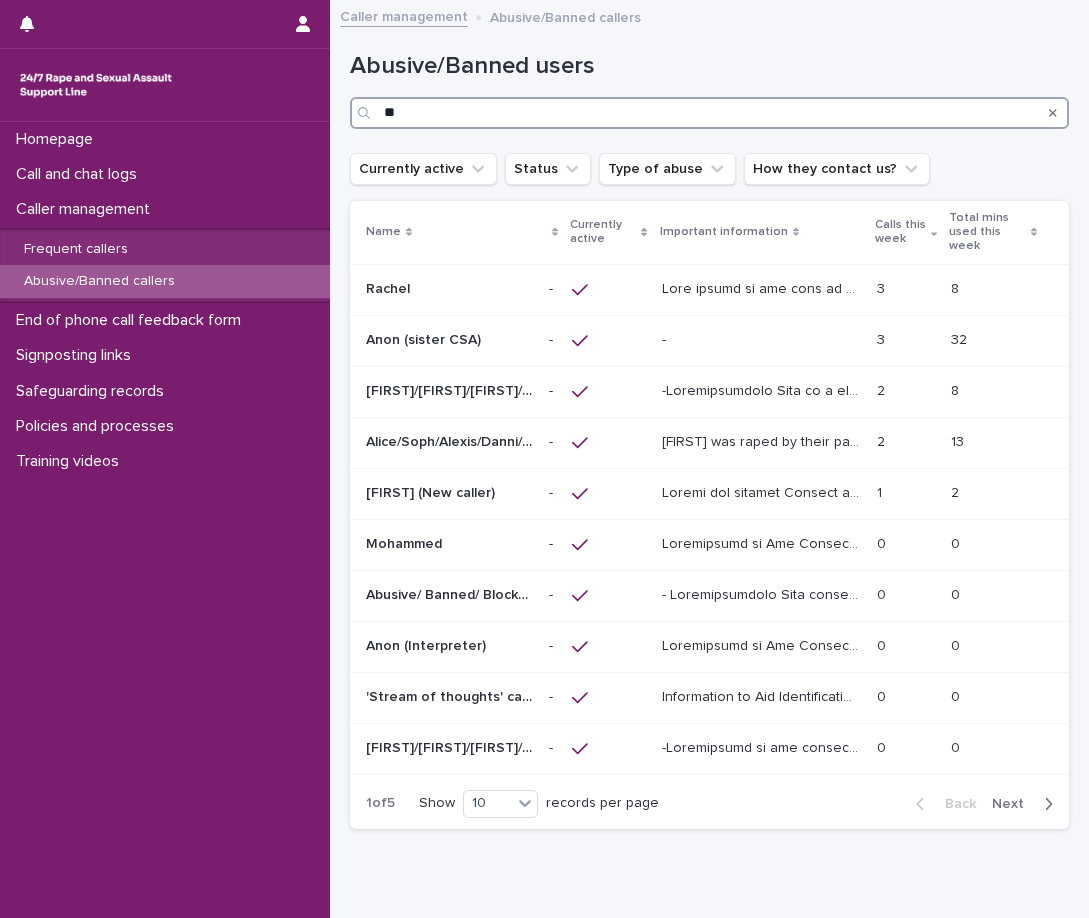 type on "*" 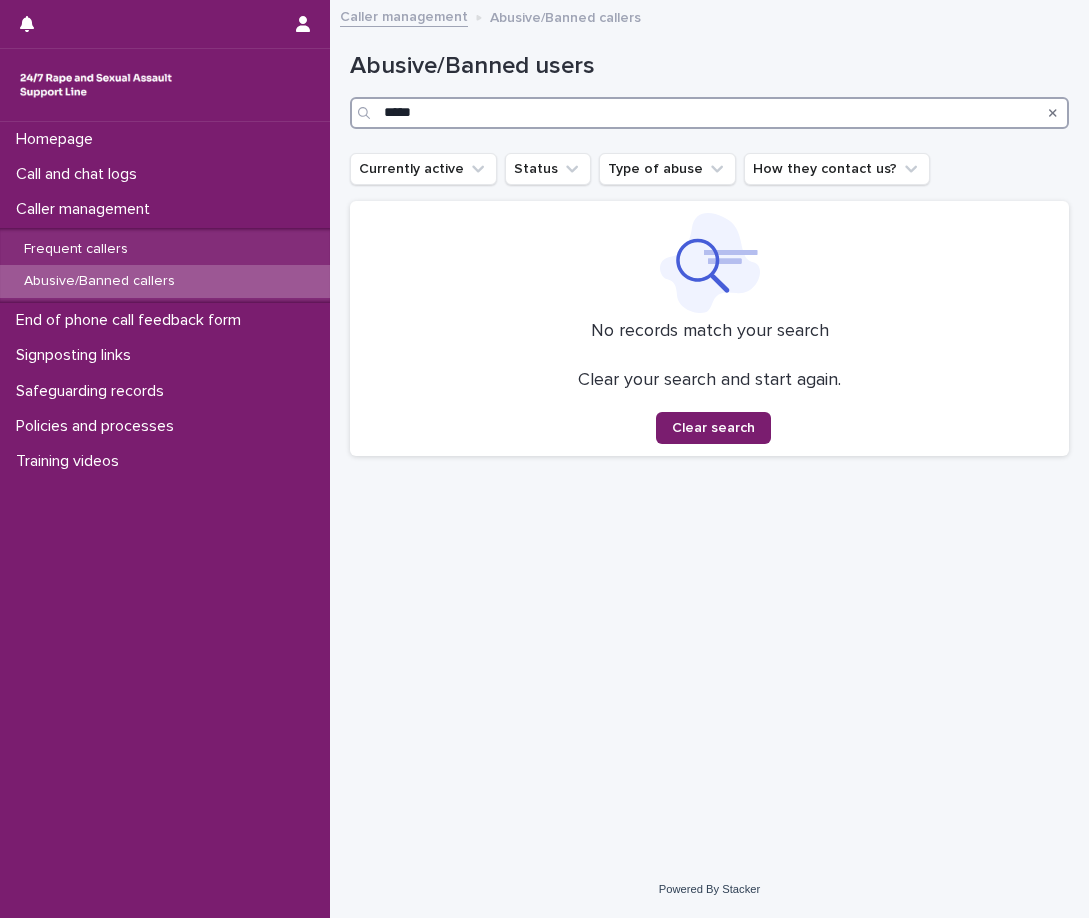 drag, startPoint x: 388, startPoint y: 113, endPoint x: 328, endPoint y: 115, distance: 60.033325 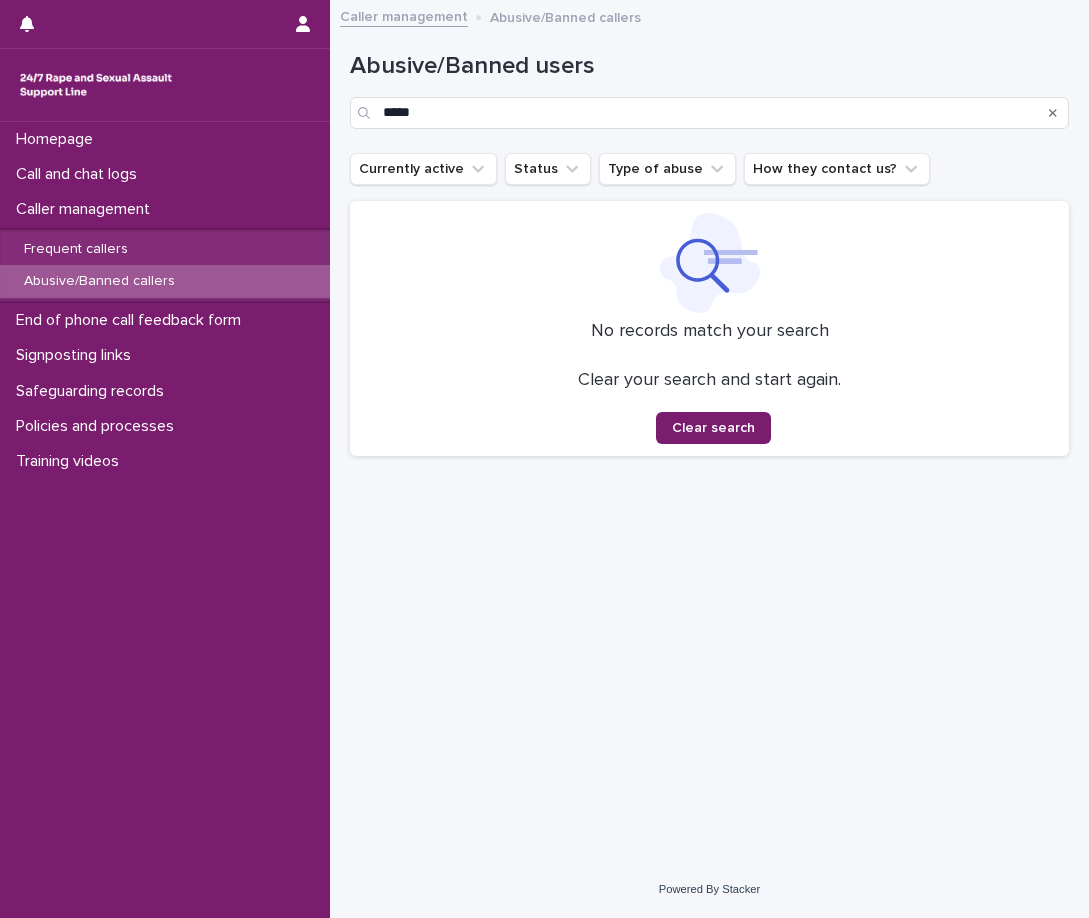 click at bounding box center (165, 85) 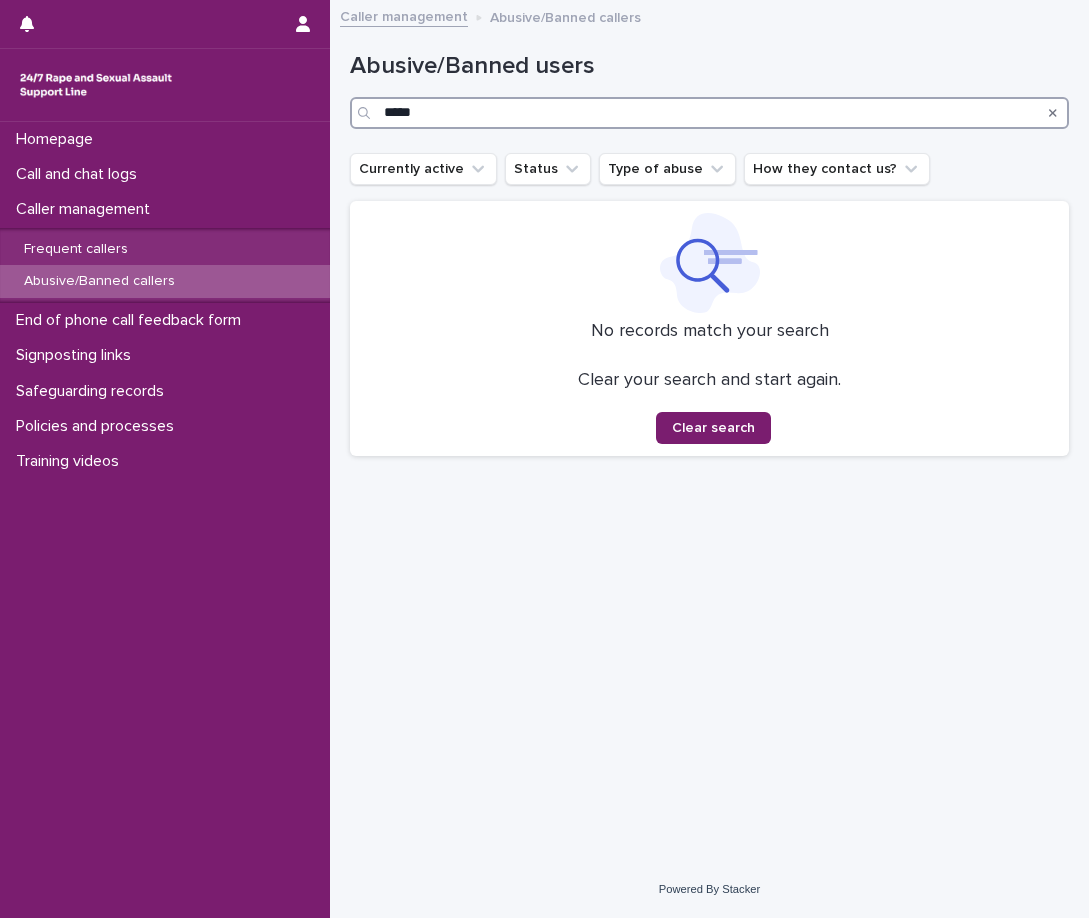 drag, startPoint x: 412, startPoint y: 115, endPoint x: 350, endPoint y: 103, distance: 63.15061 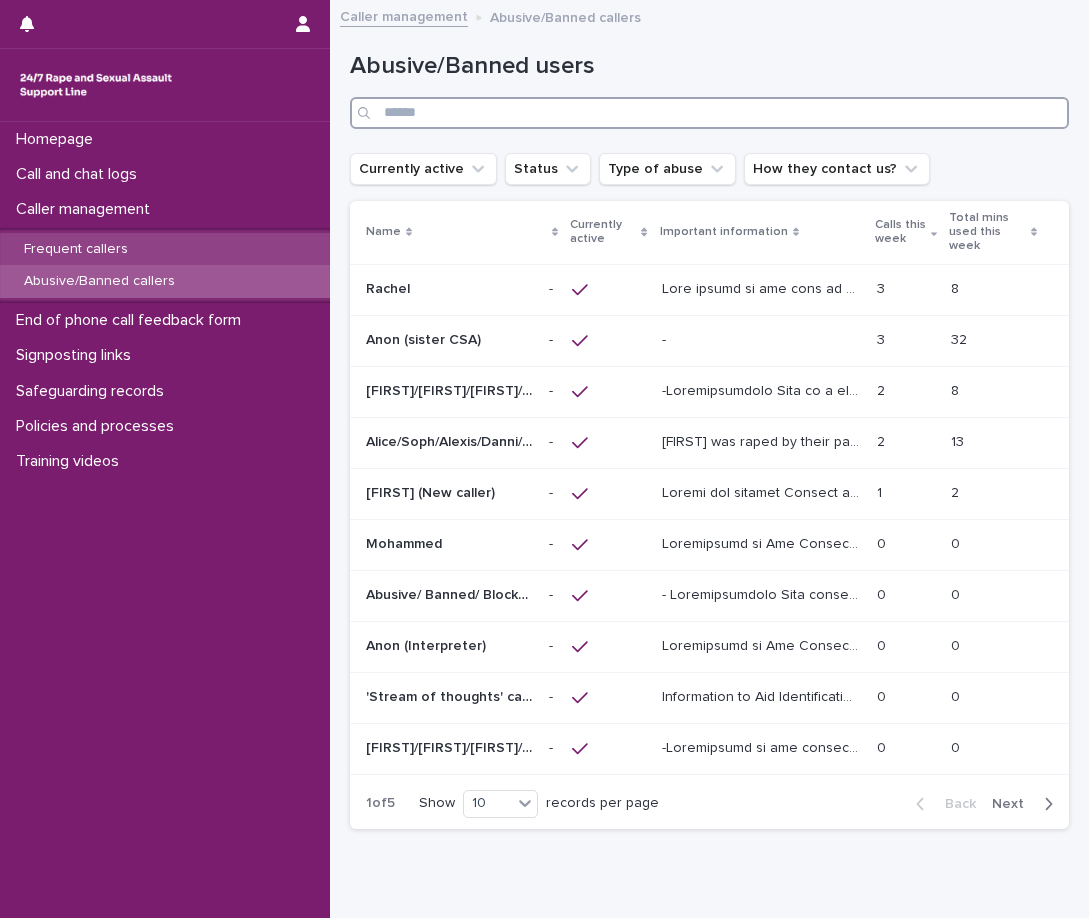 type 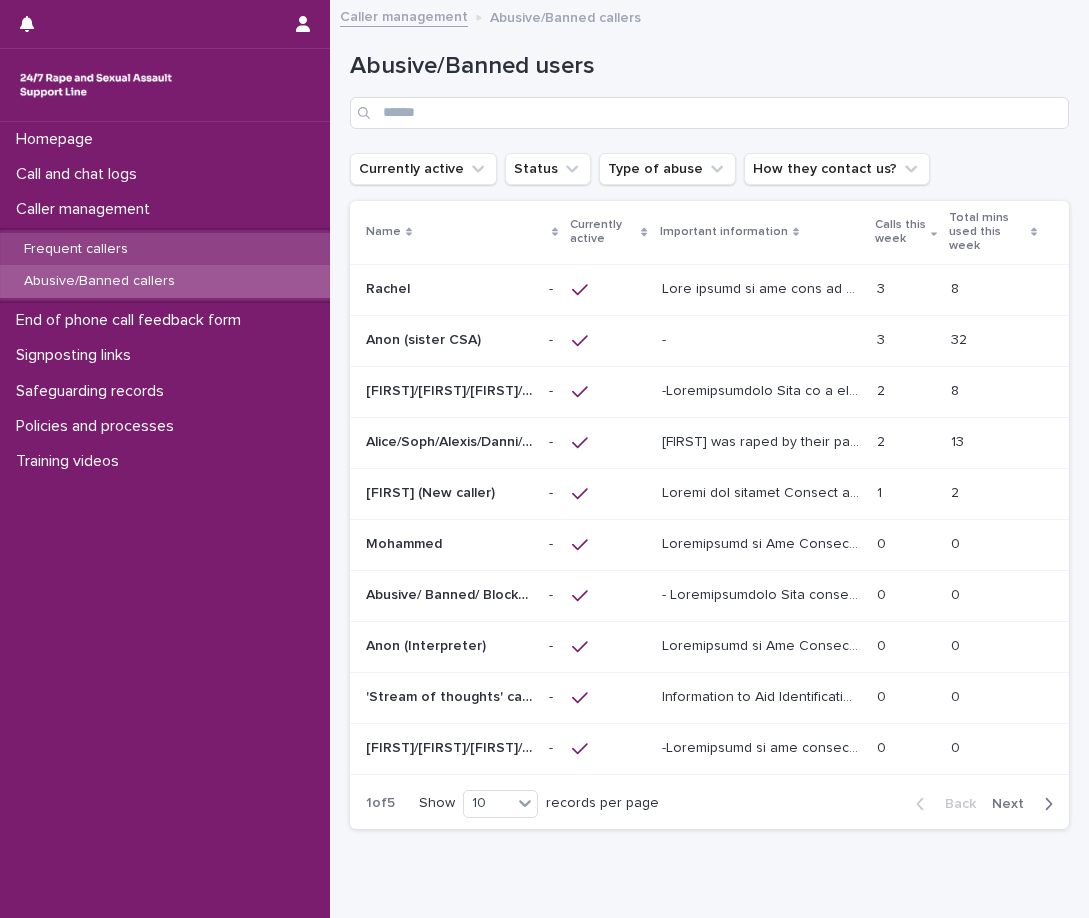 click on "Frequent callers" at bounding box center [165, 249] 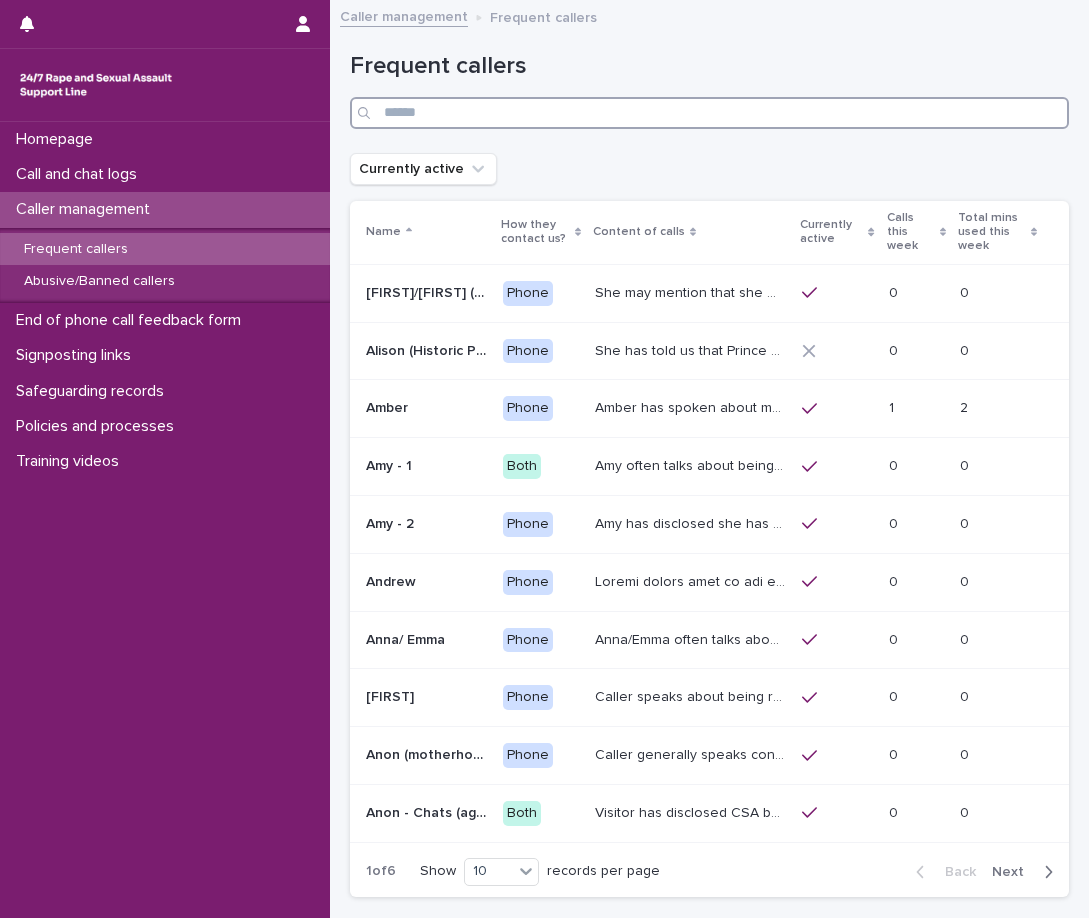 click at bounding box center [709, 113] 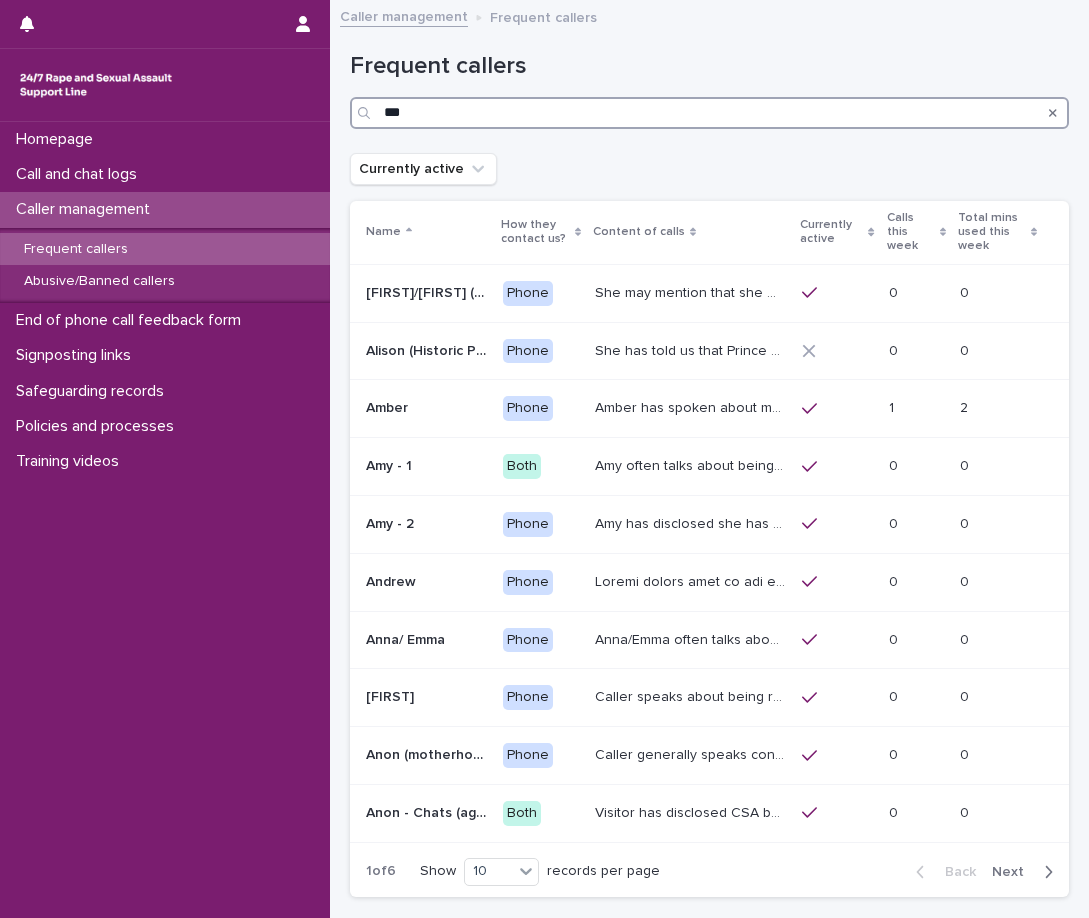 type on "****" 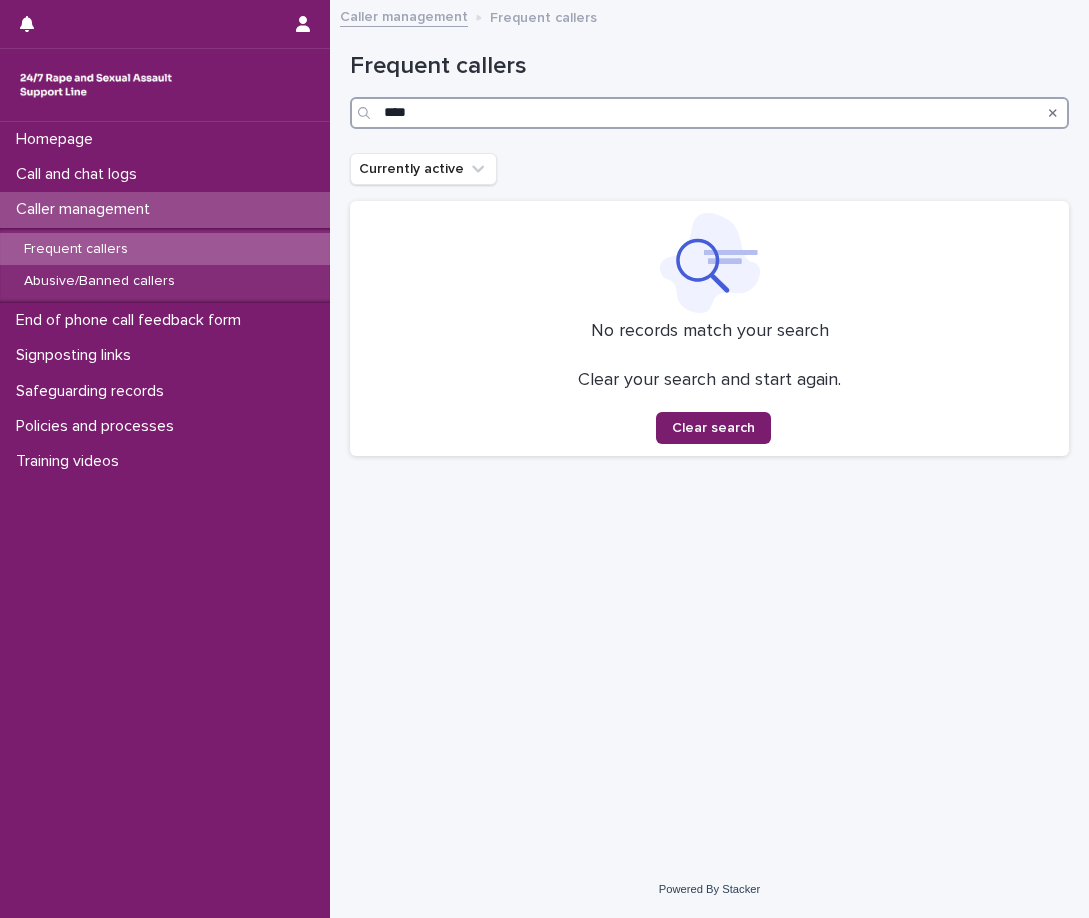 drag, startPoint x: 364, startPoint y: 120, endPoint x: 318, endPoint y: 119, distance: 46.010868 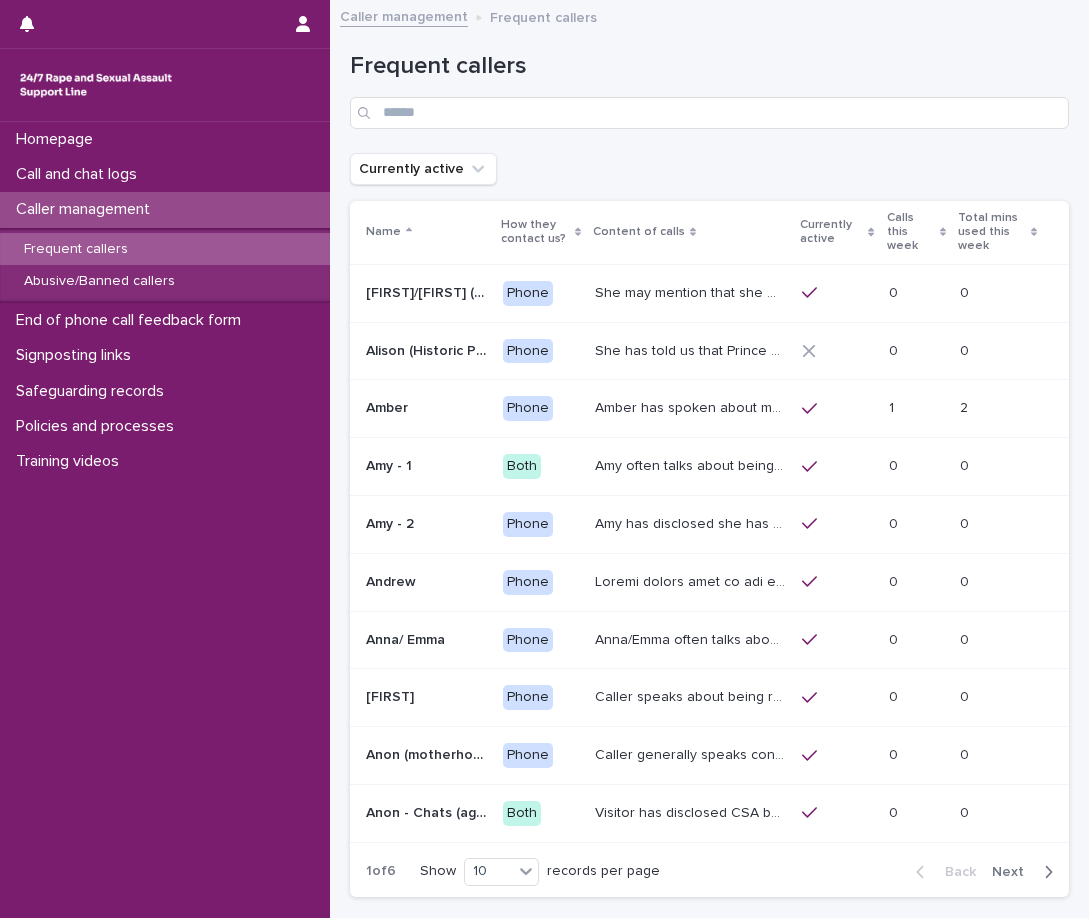 click on "Frequent callers" at bounding box center (709, 66) 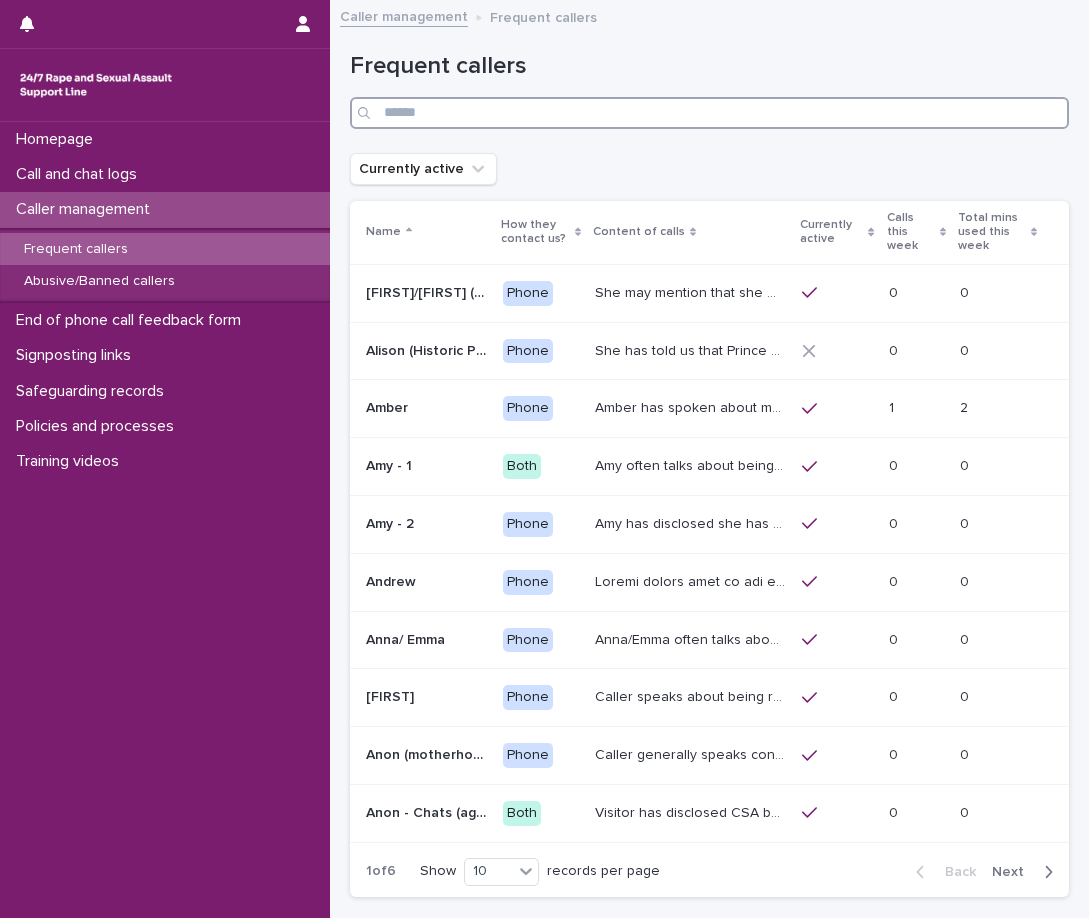 click at bounding box center (709, 113) 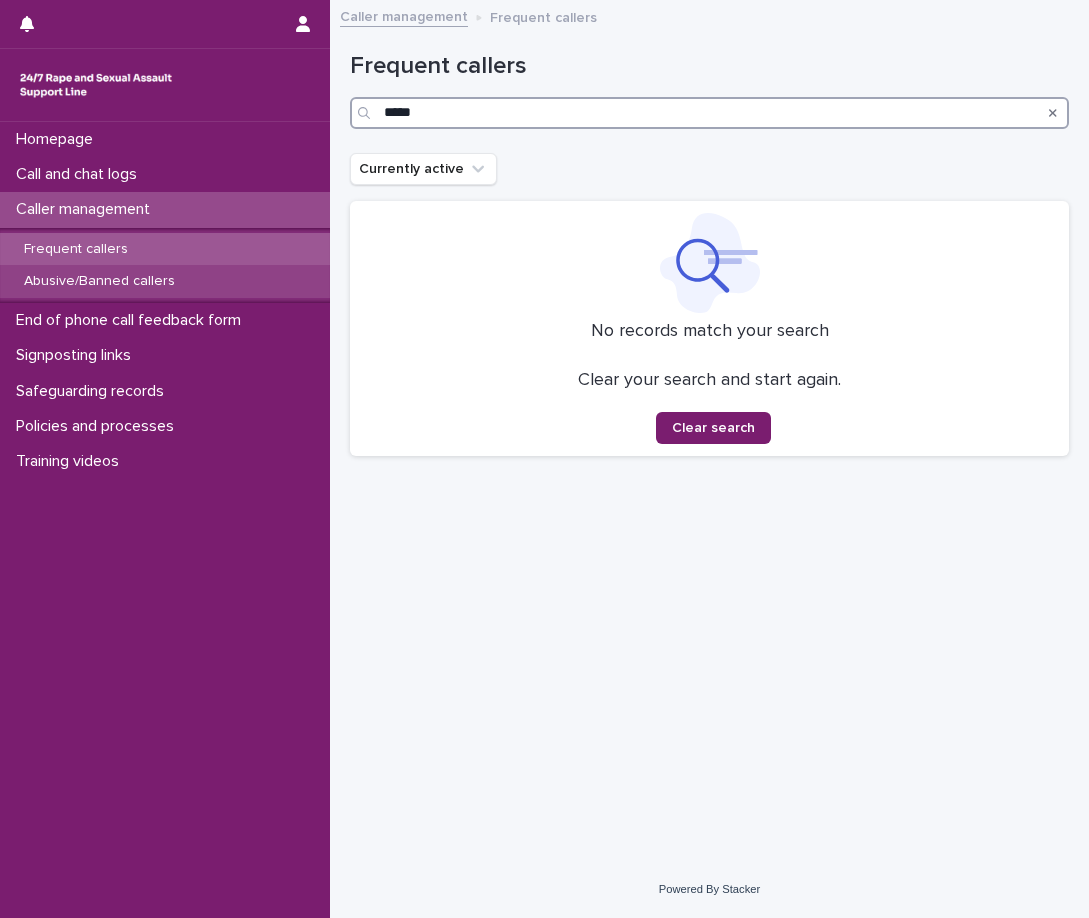 type on "*****" 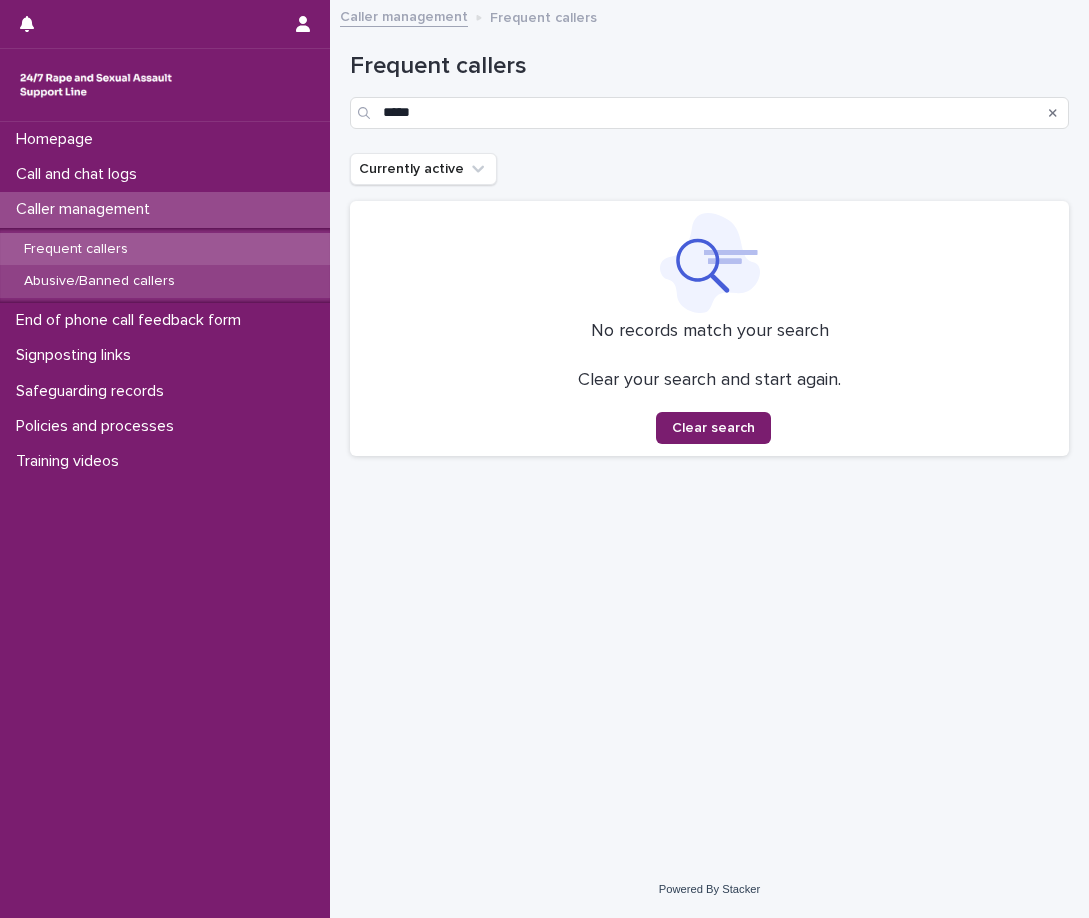 click on "Abusive/Banned callers" at bounding box center (165, 281) 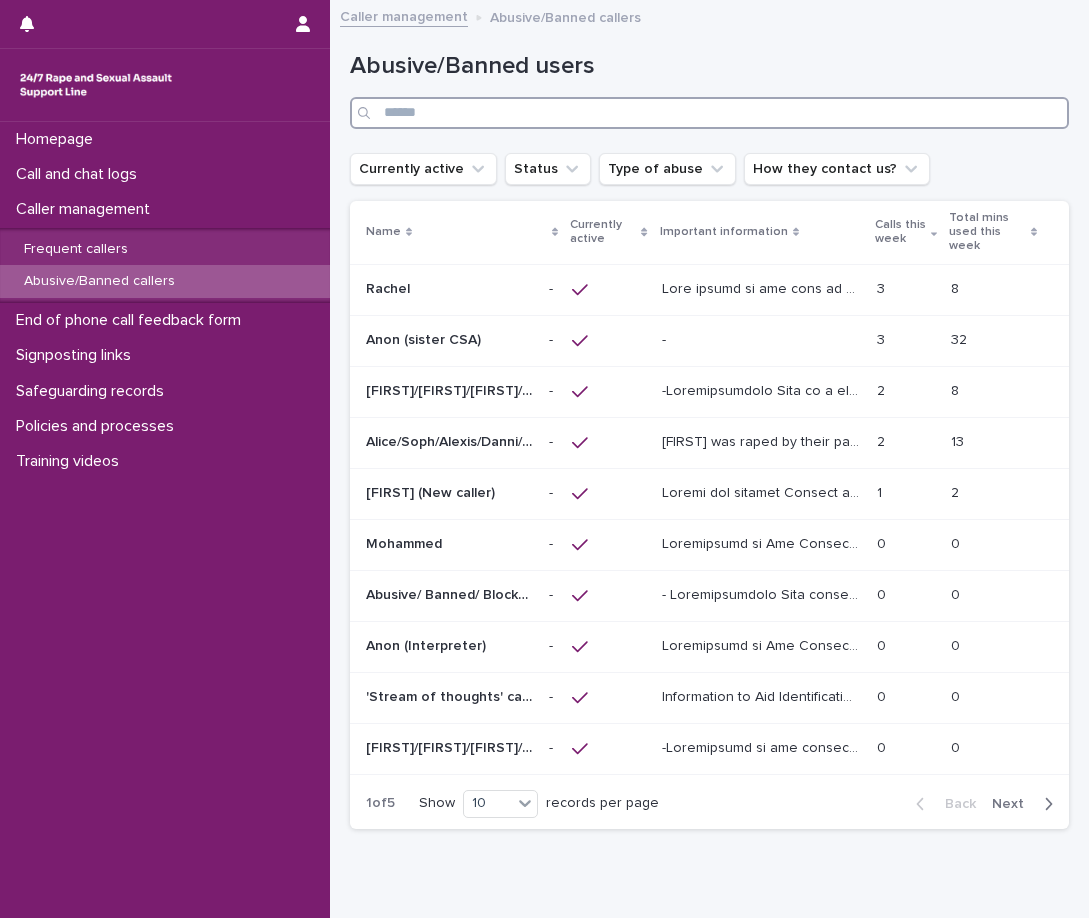 click at bounding box center (709, 113) 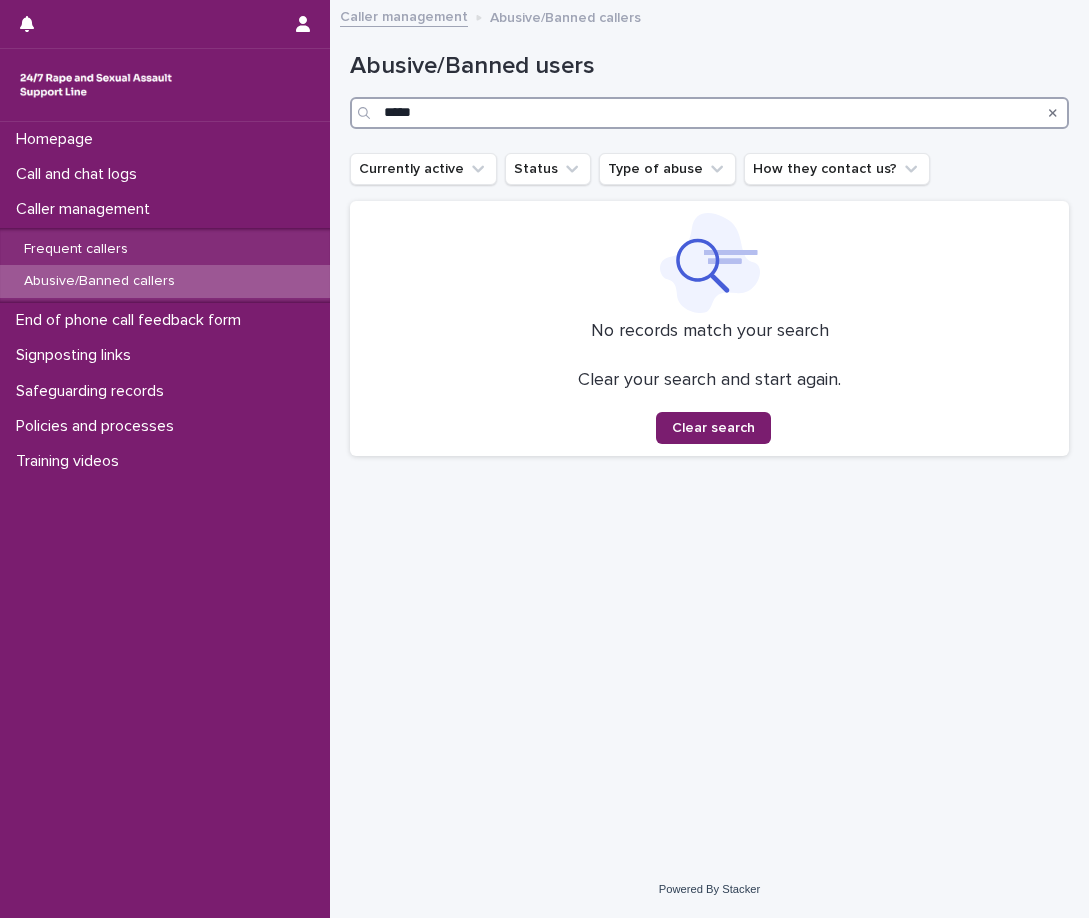 drag, startPoint x: 419, startPoint y: 112, endPoint x: 344, endPoint y: 112, distance: 75 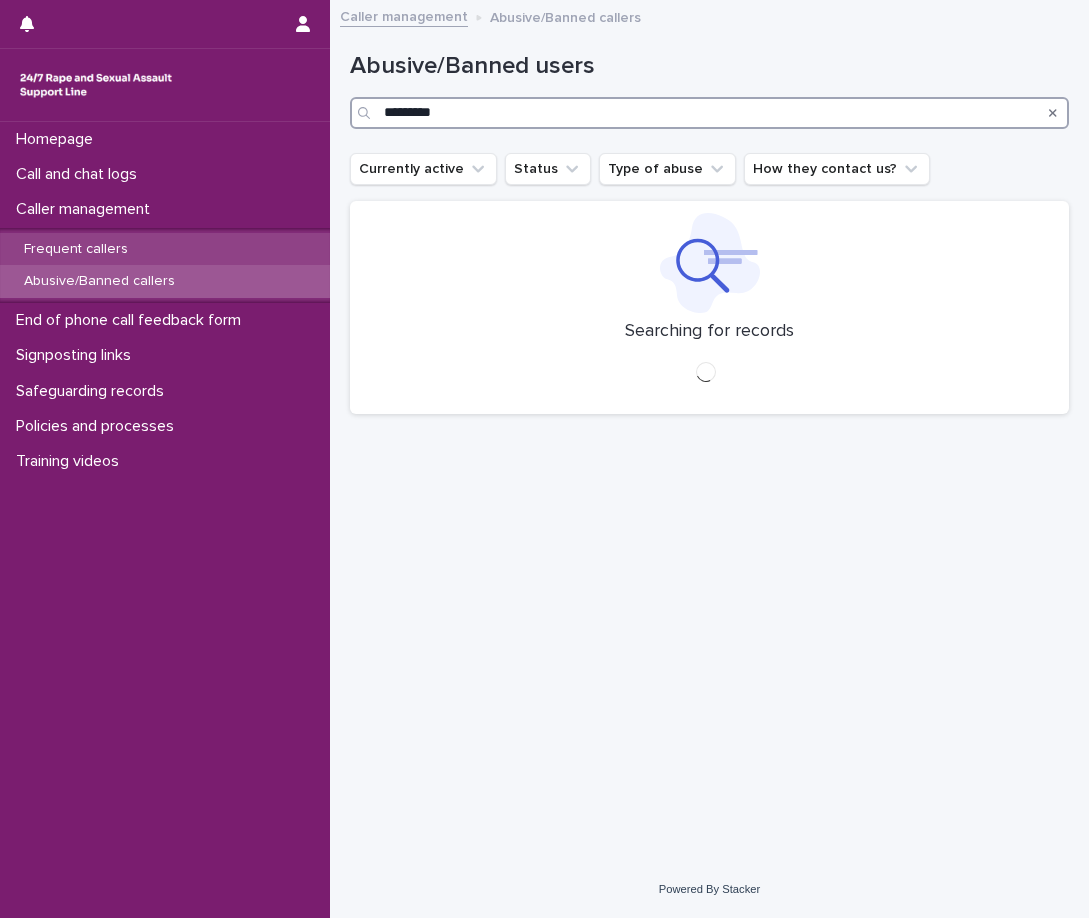 type on "********" 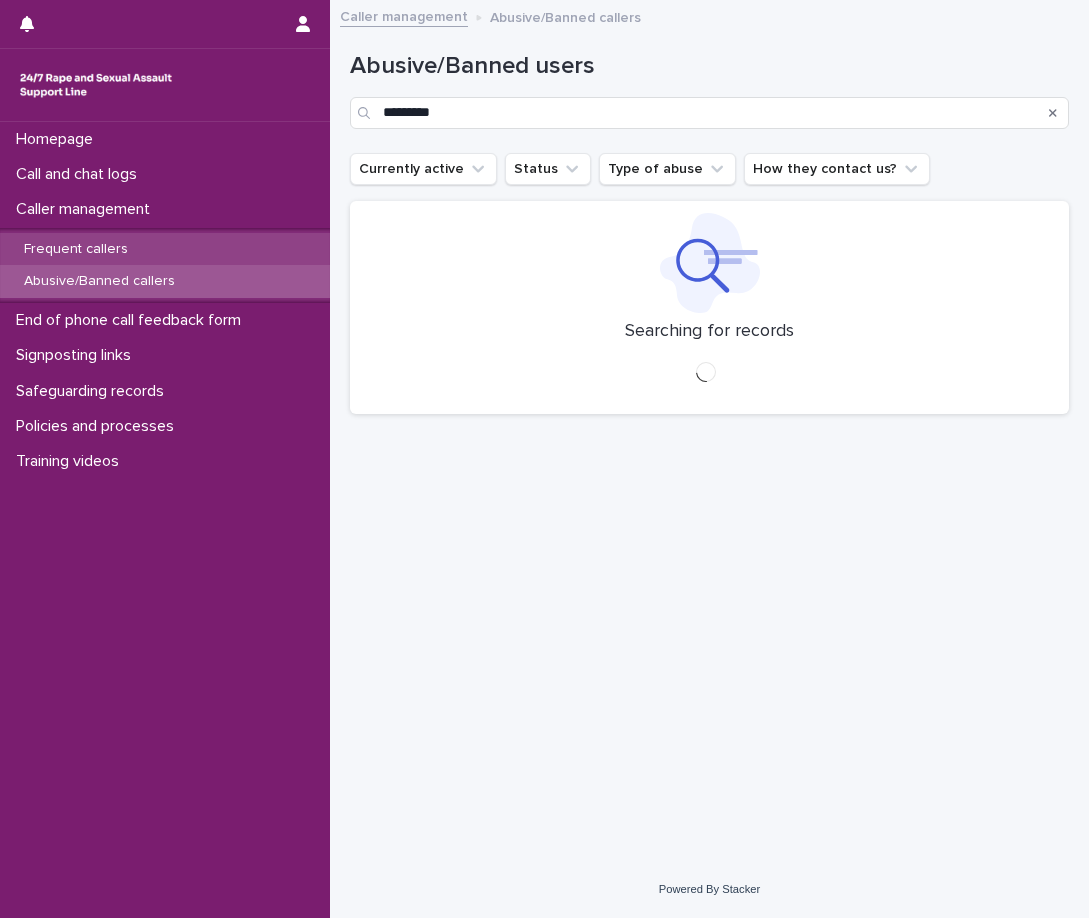 click on "Frequent callers" at bounding box center (165, 249) 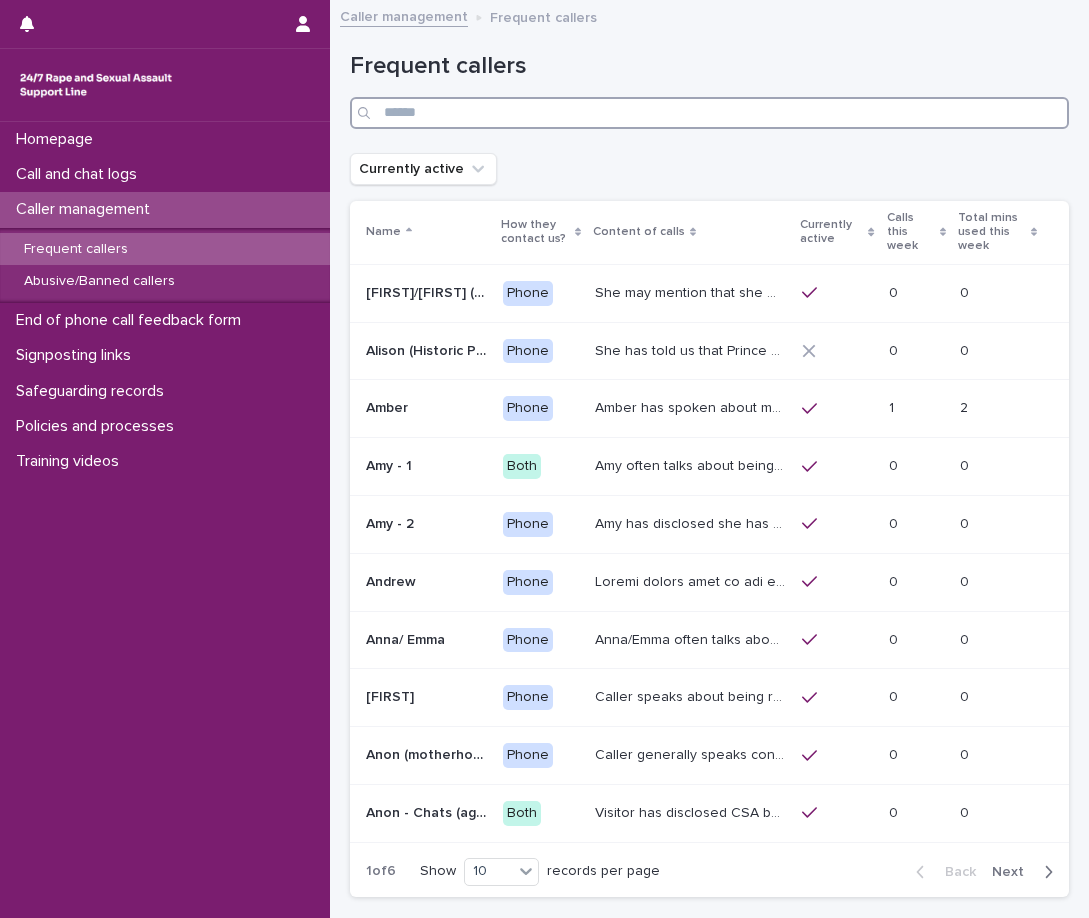 drag, startPoint x: 475, startPoint y: 119, endPoint x: 487, endPoint y: 113, distance: 13.416408 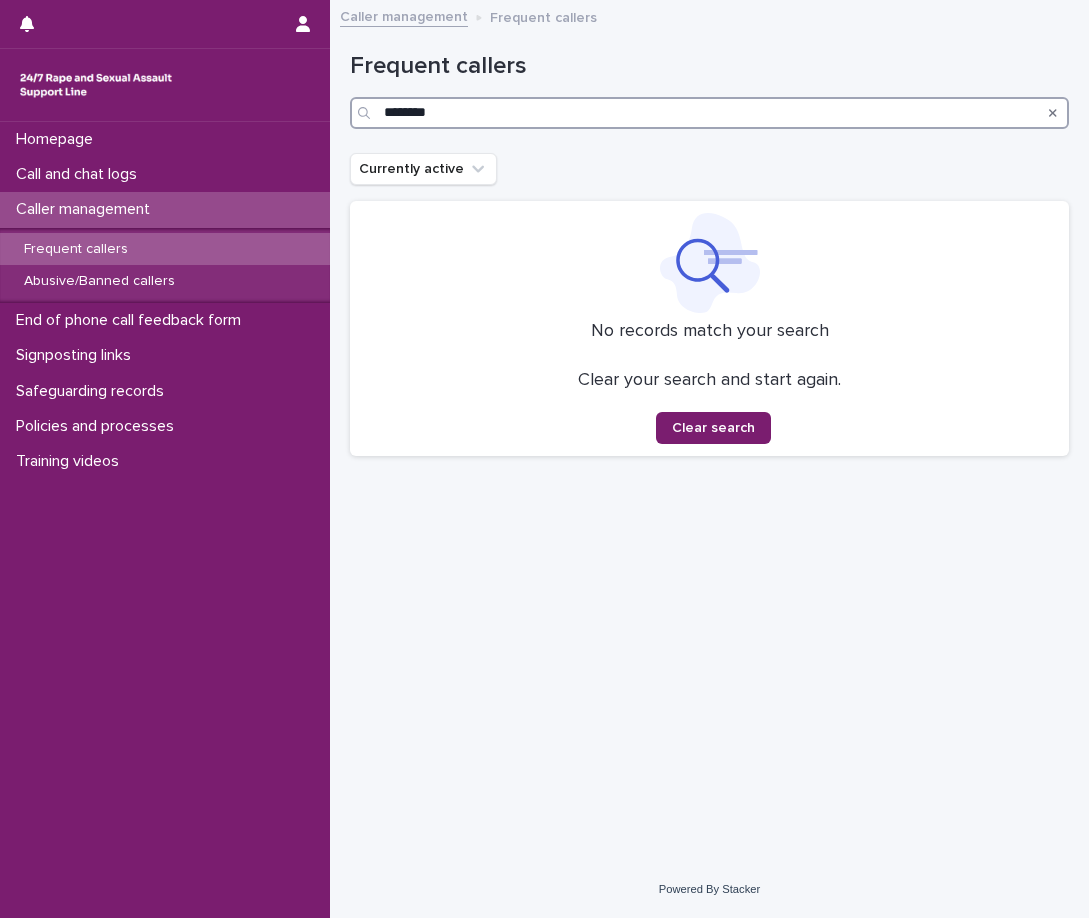 type on "********" 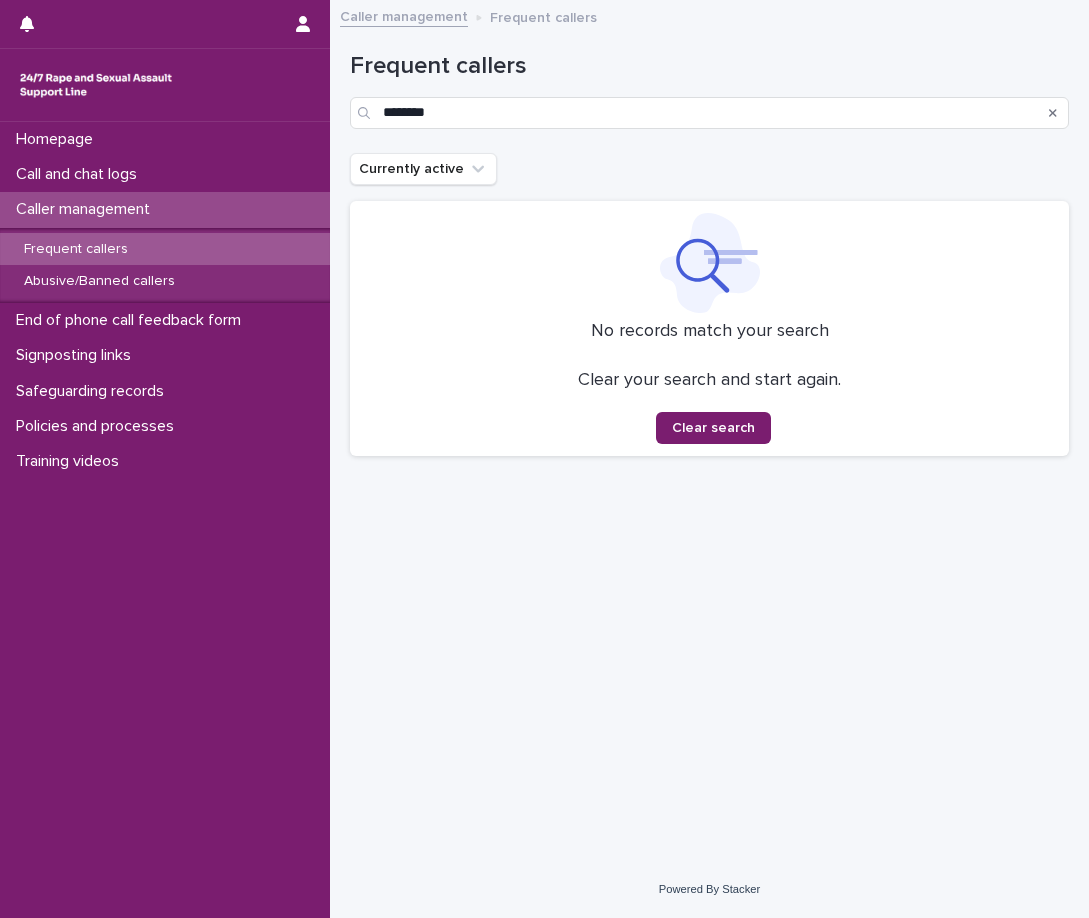 click on "Caller management" at bounding box center [87, 209] 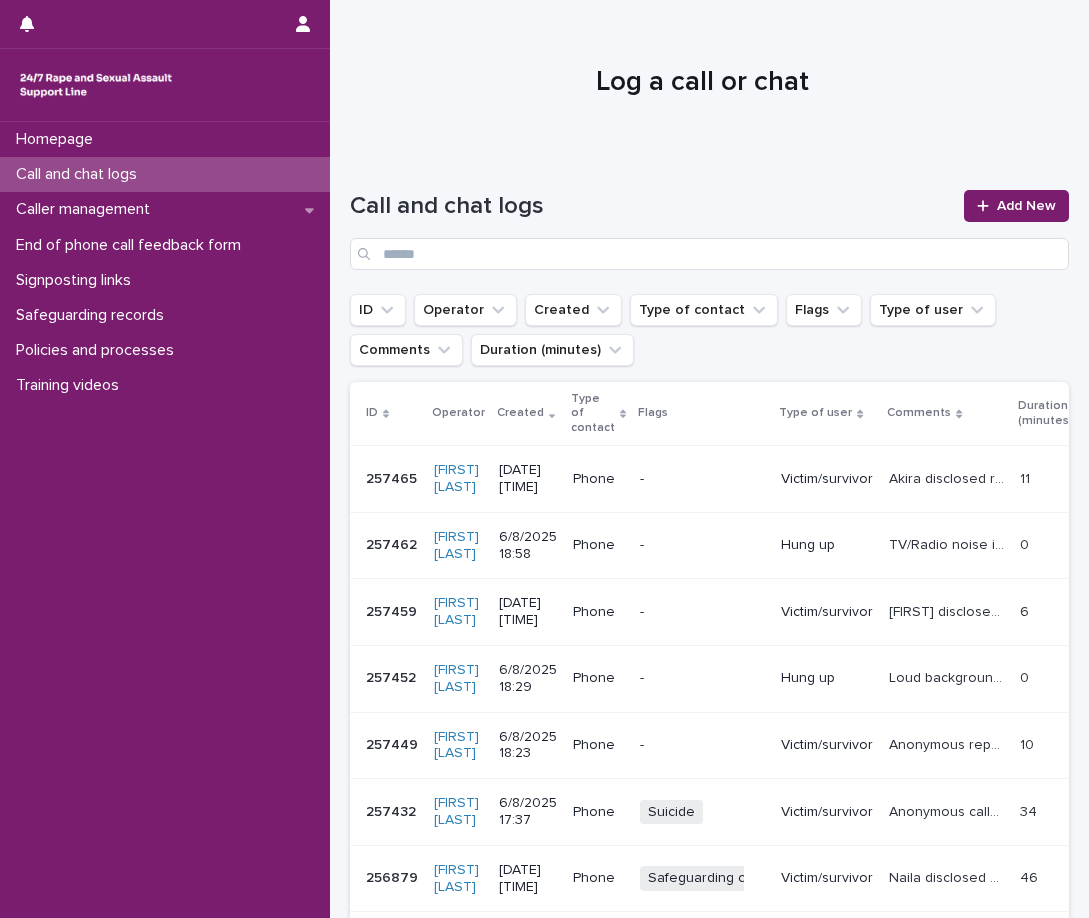 scroll, scrollTop: 0, scrollLeft: 0, axis: both 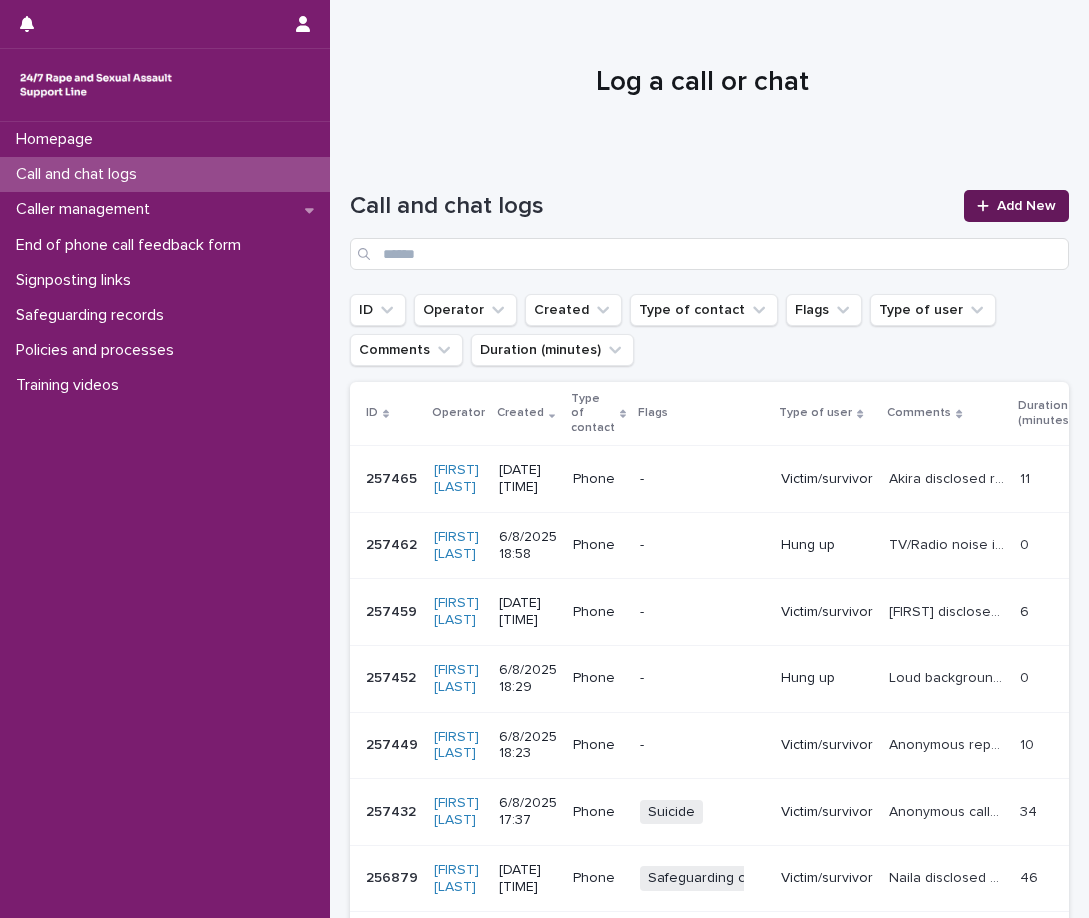 click on "Add New" at bounding box center [1026, 206] 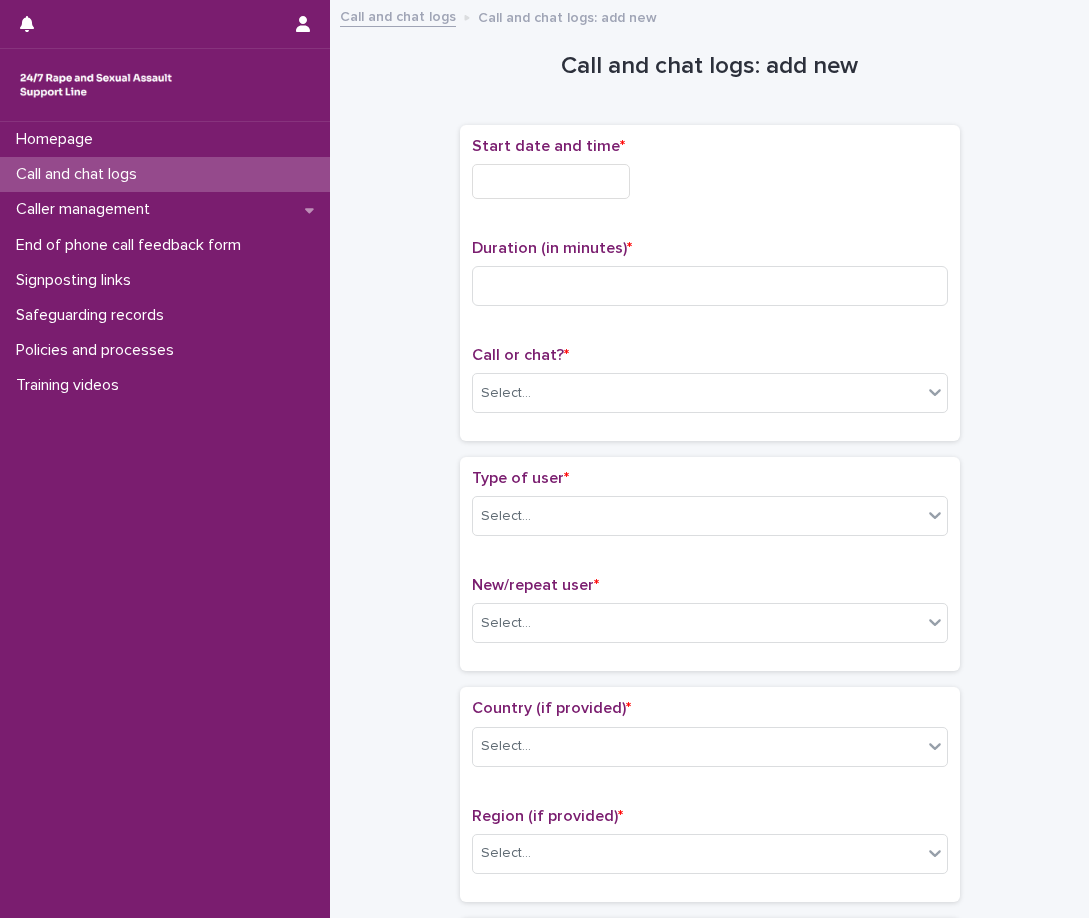 click on "Start date and time *" at bounding box center [548, 146] 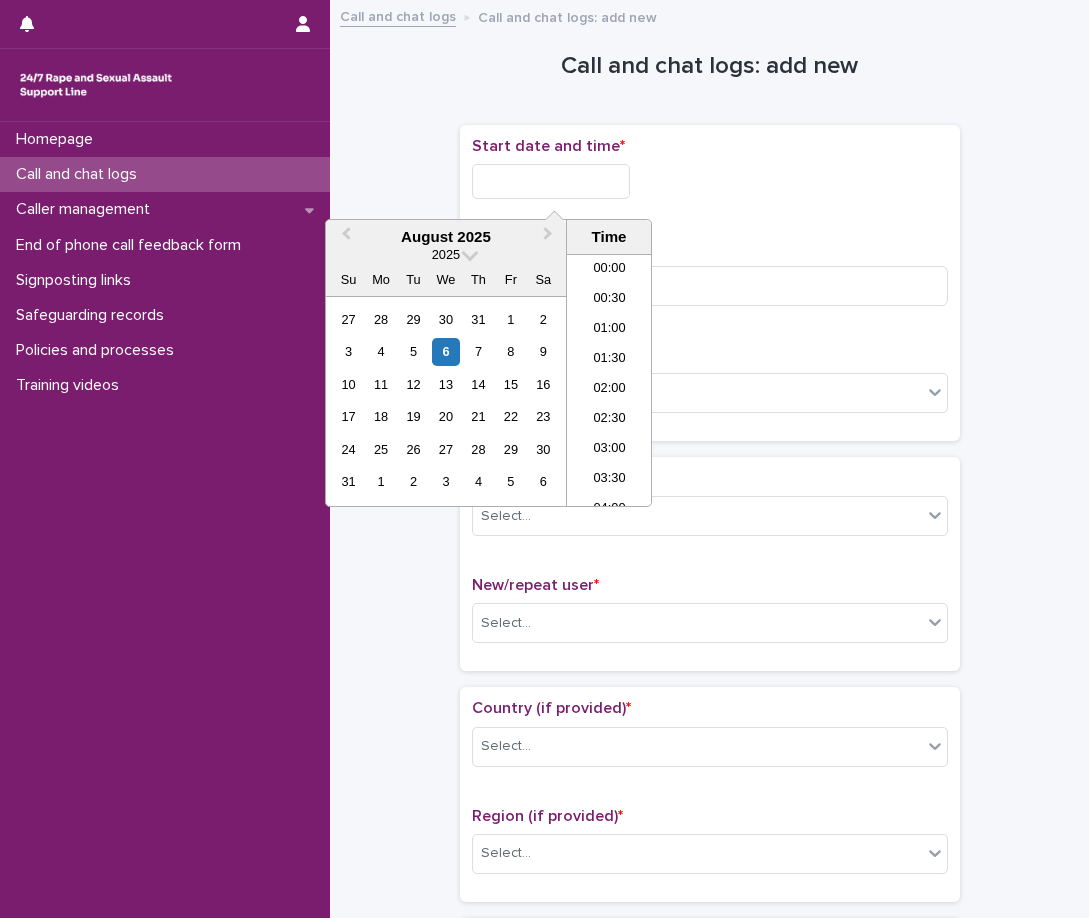 scroll, scrollTop: 1090, scrollLeft: 0, axis: vertical 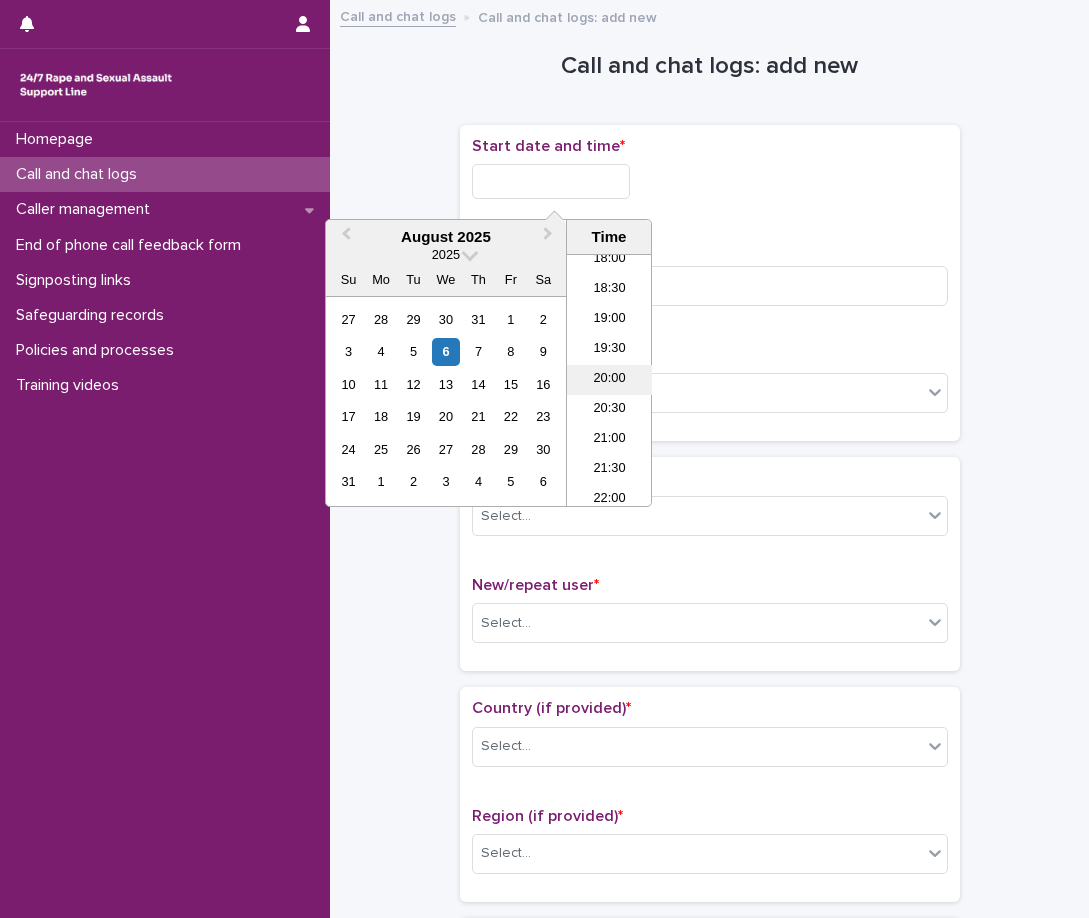 click on "20:00" at bounding box center [609, 380] 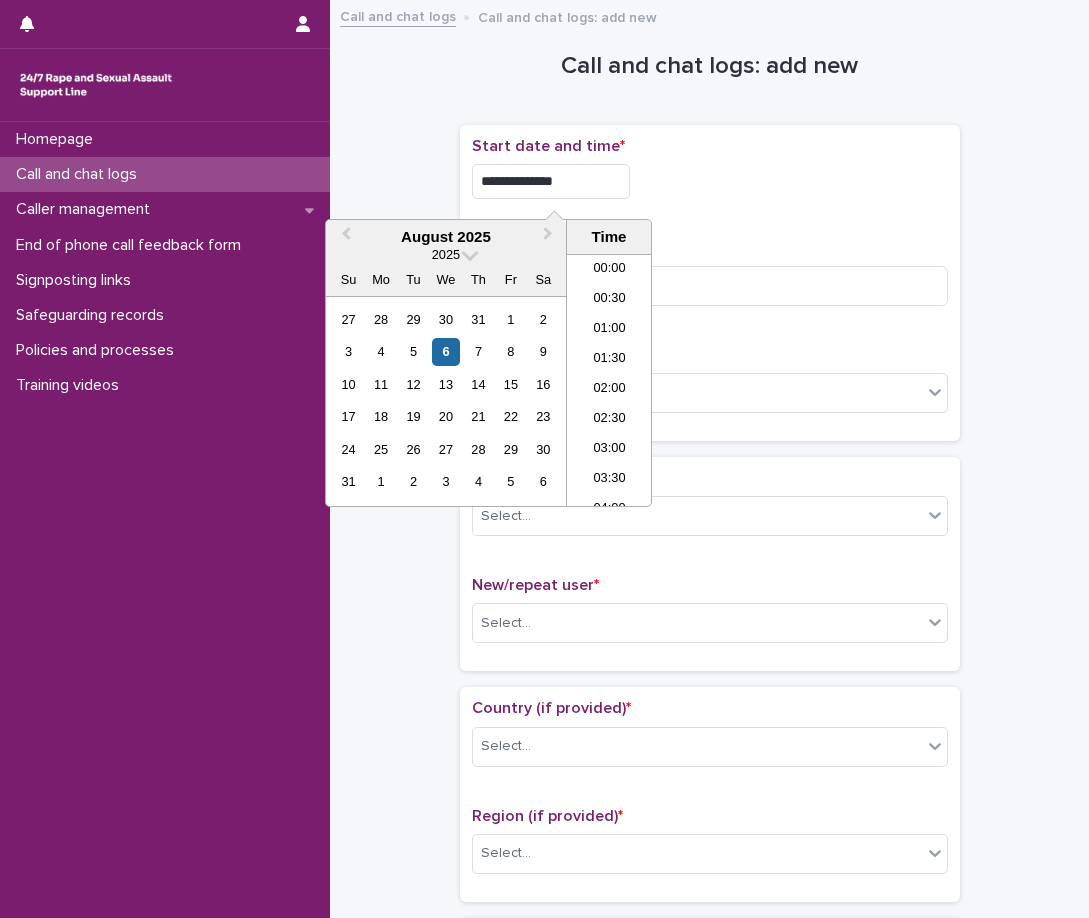 click on "**********" at bounding box center (551, 181) 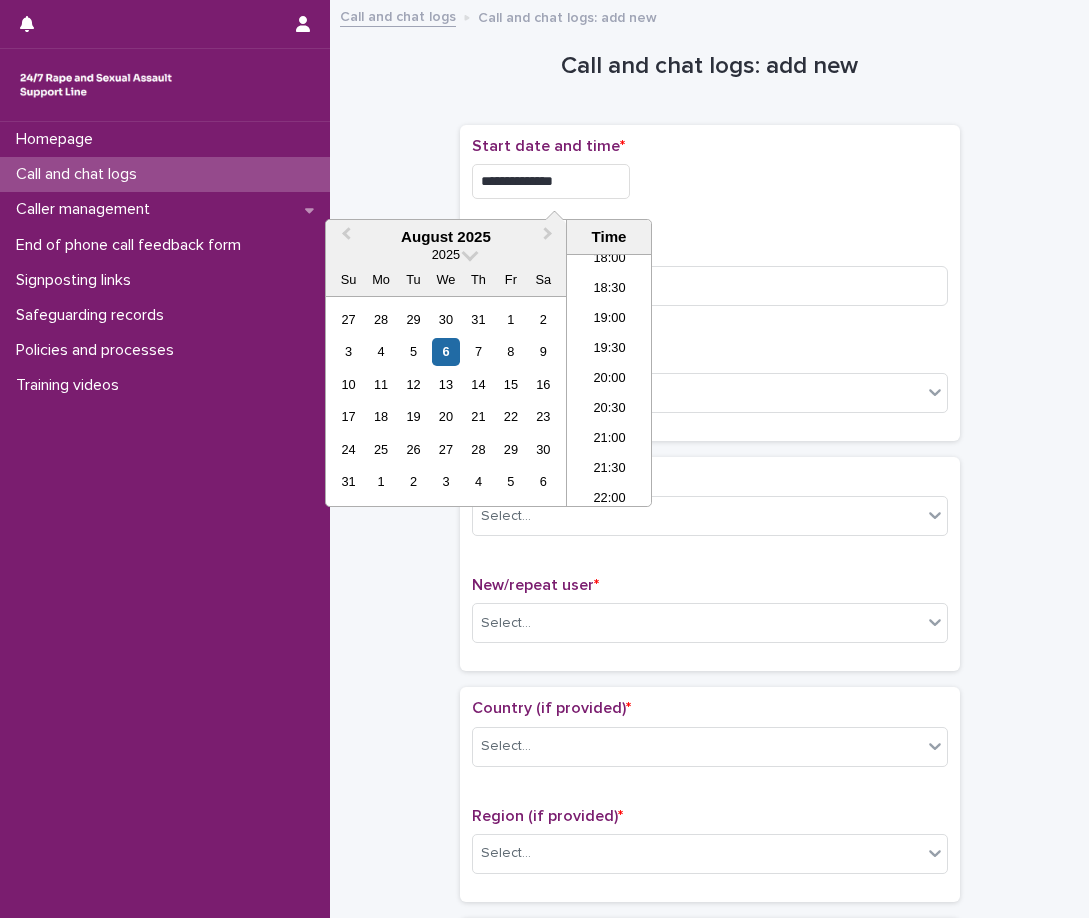 type on "**********" 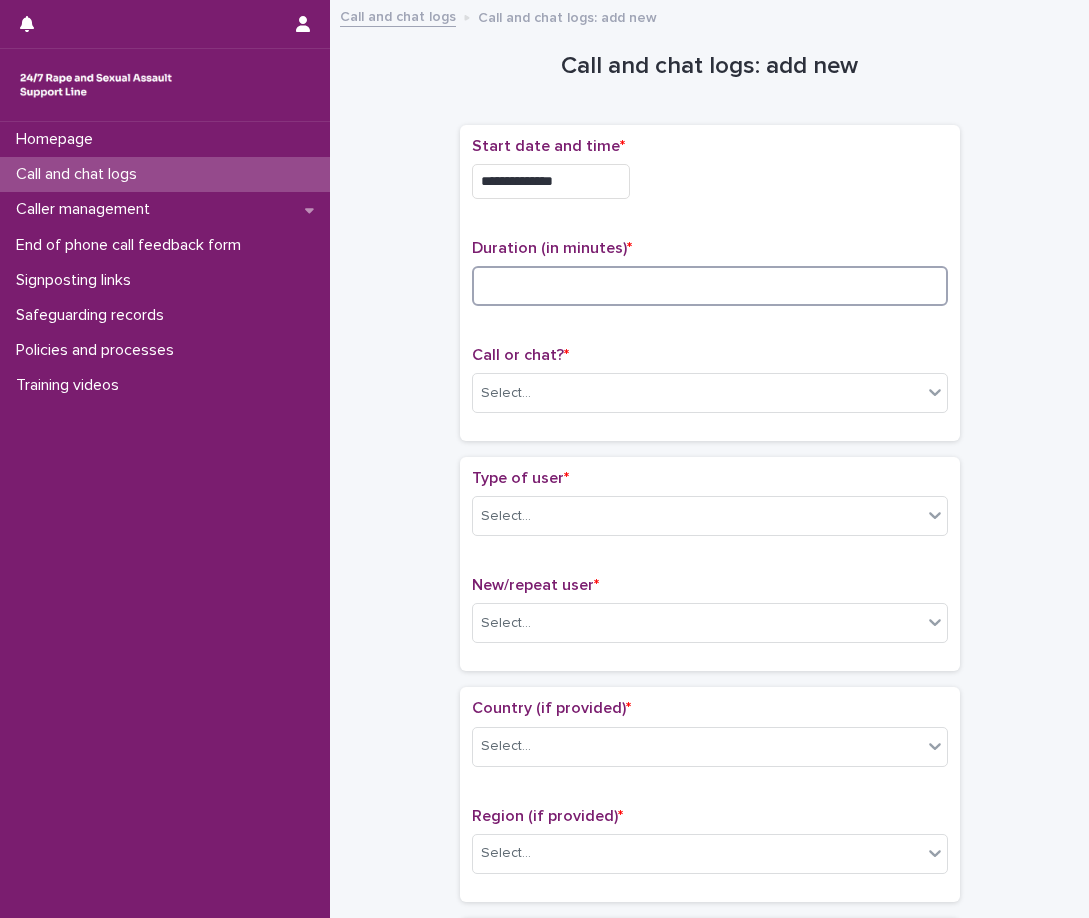 click at bounding box center [710, 286] 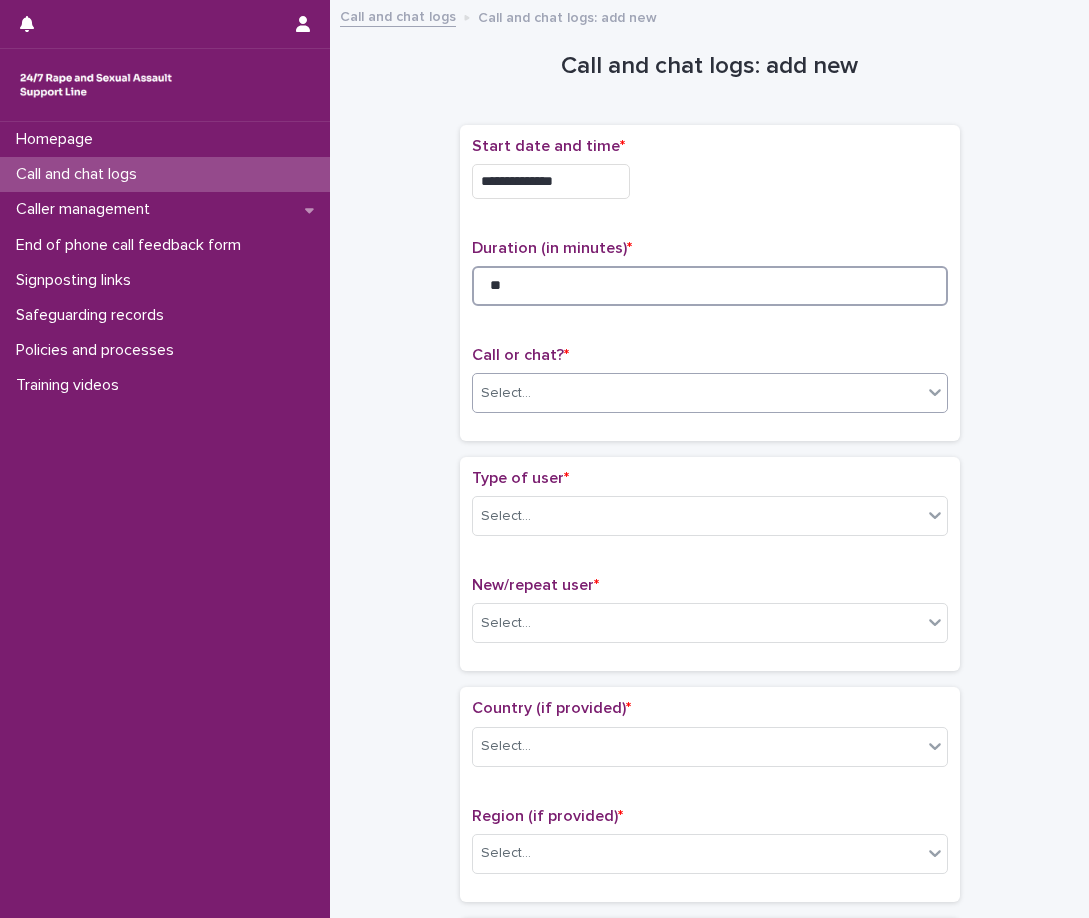 type on "**" 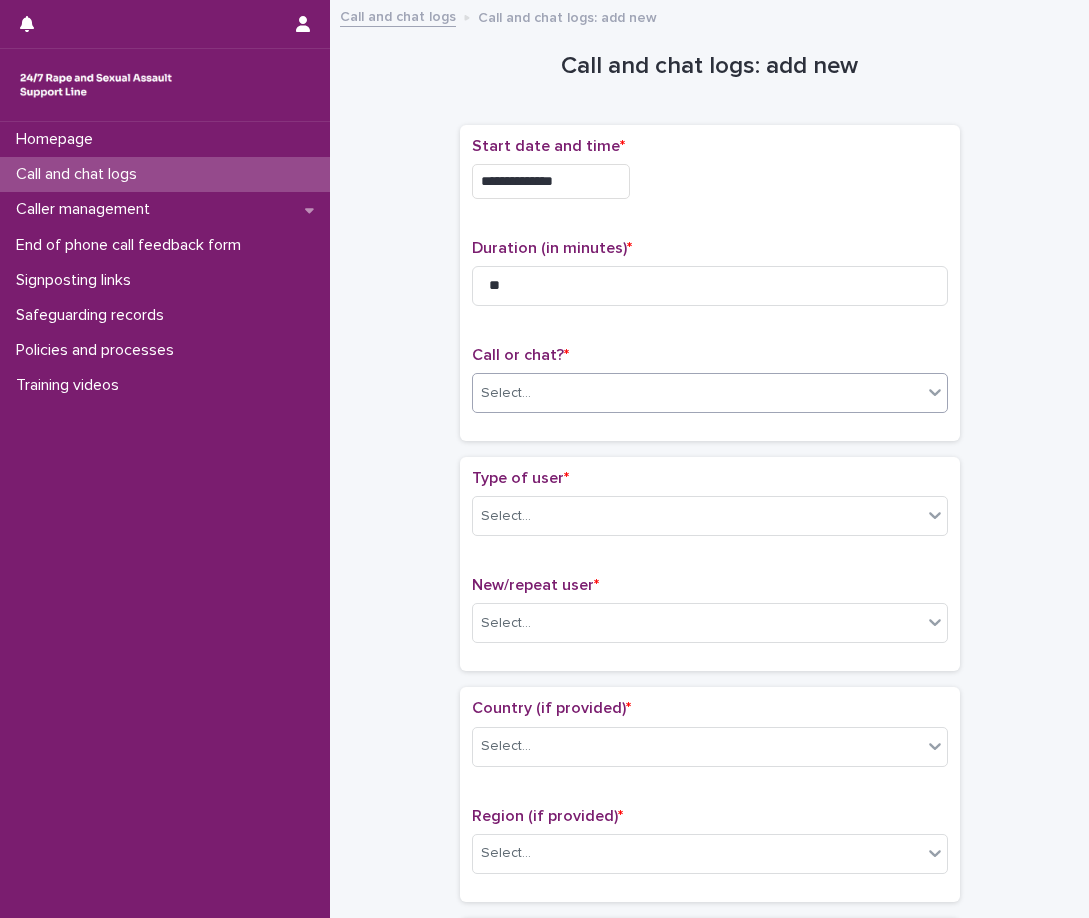 click on "Select..." at bounding box center [697, 393] 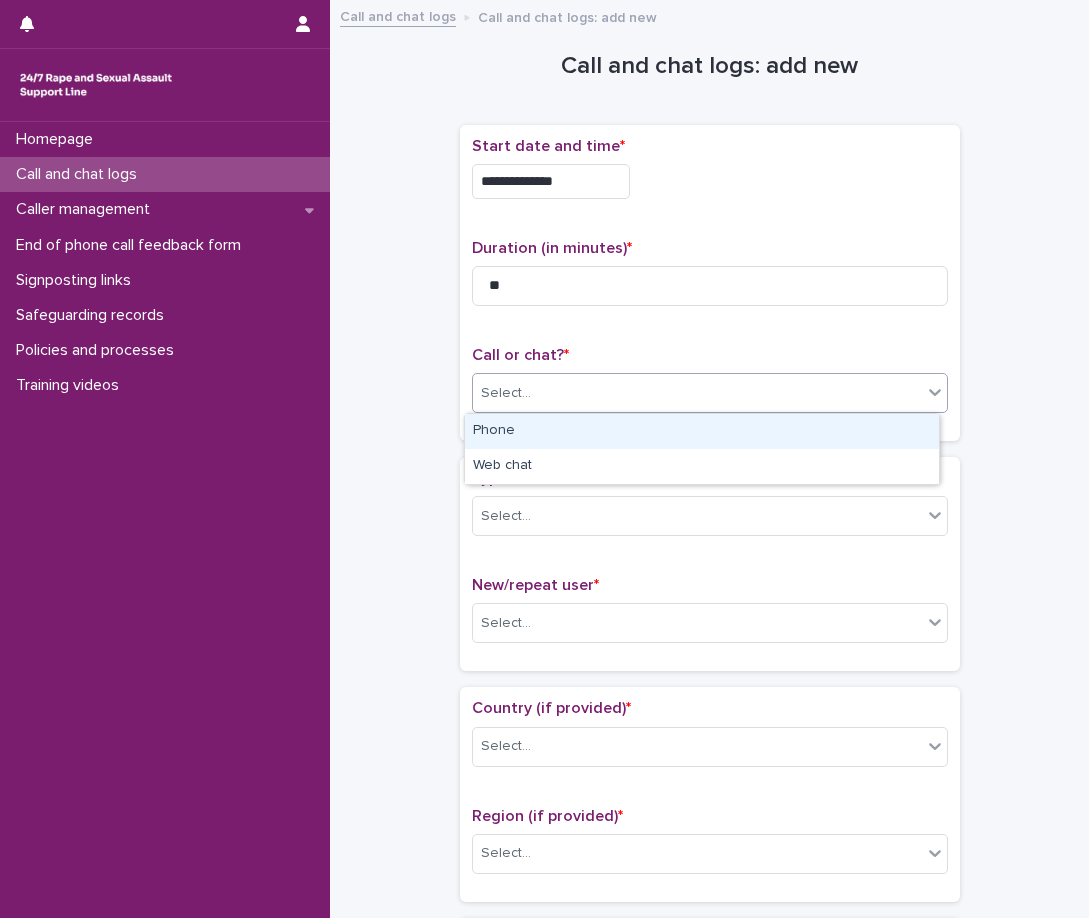 click on "Phone" at bounding box center (702, 431) 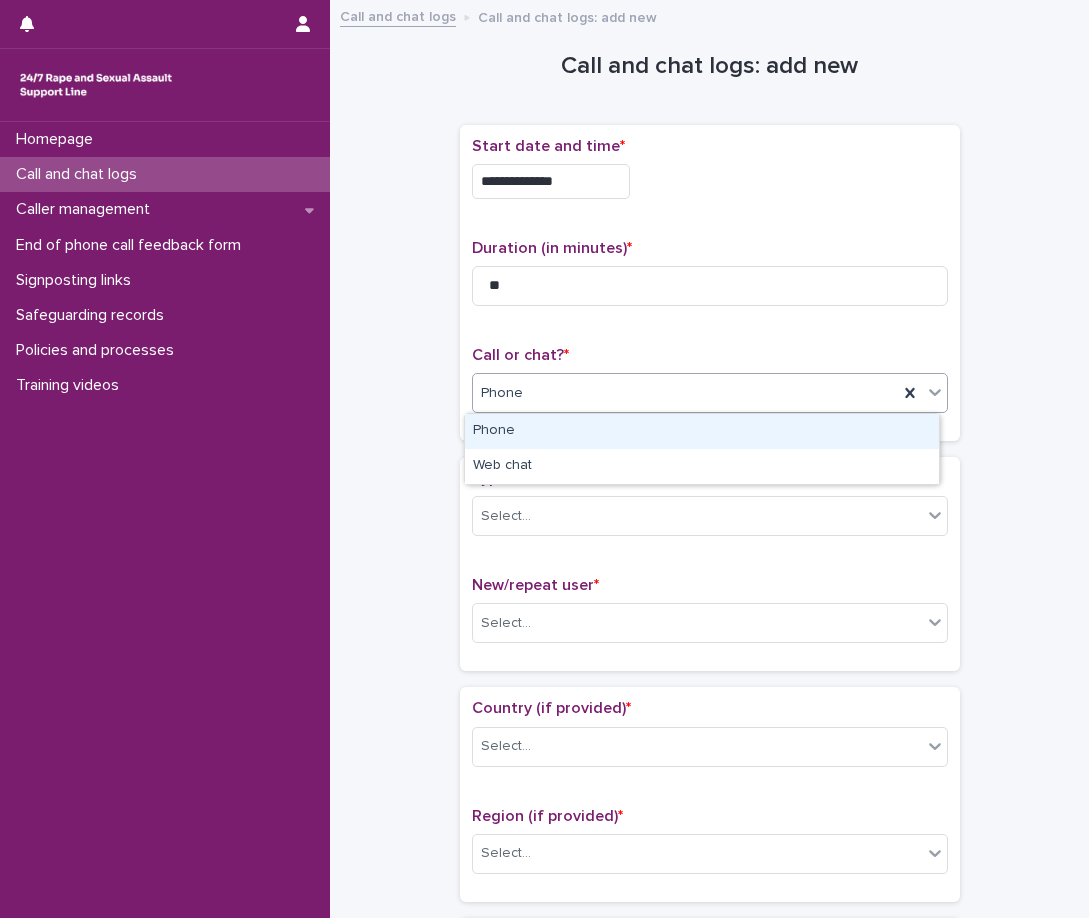 click on "**********" at bounding box center (544, 459) 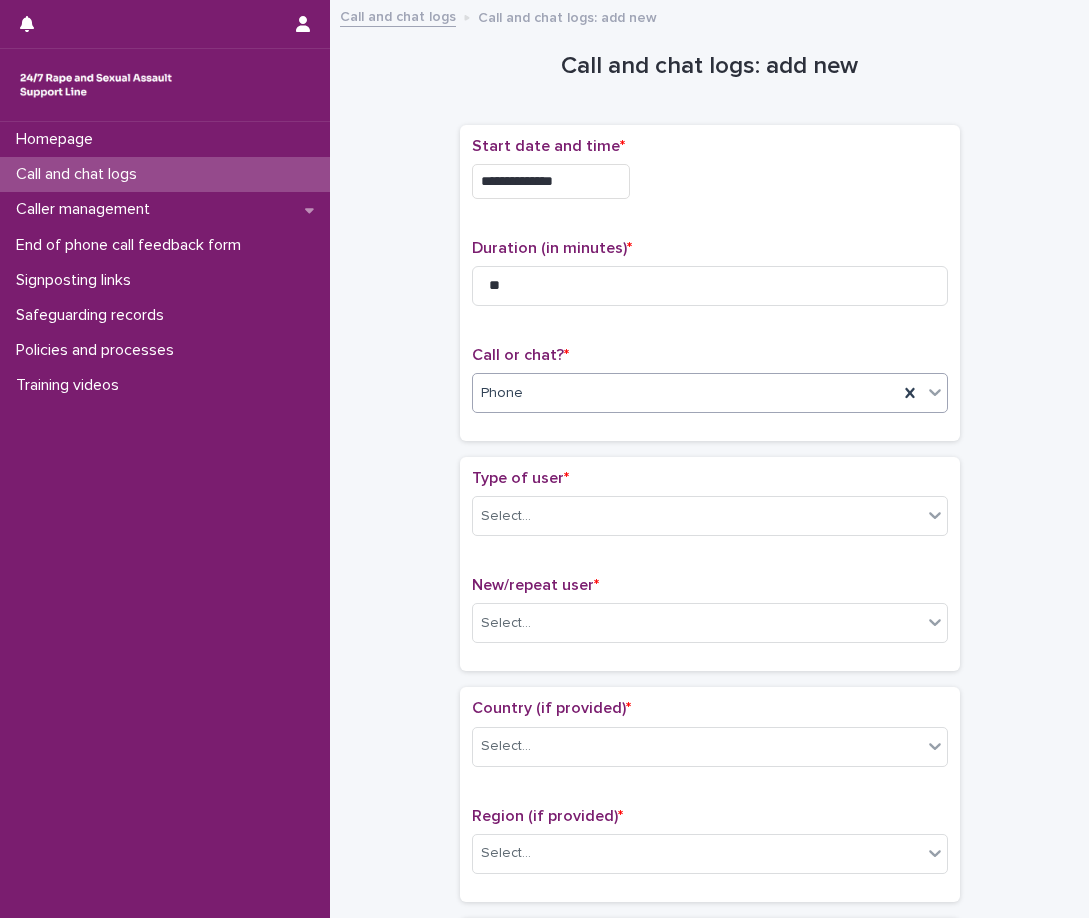 click on "Phone" at bounding box center [685, 393] 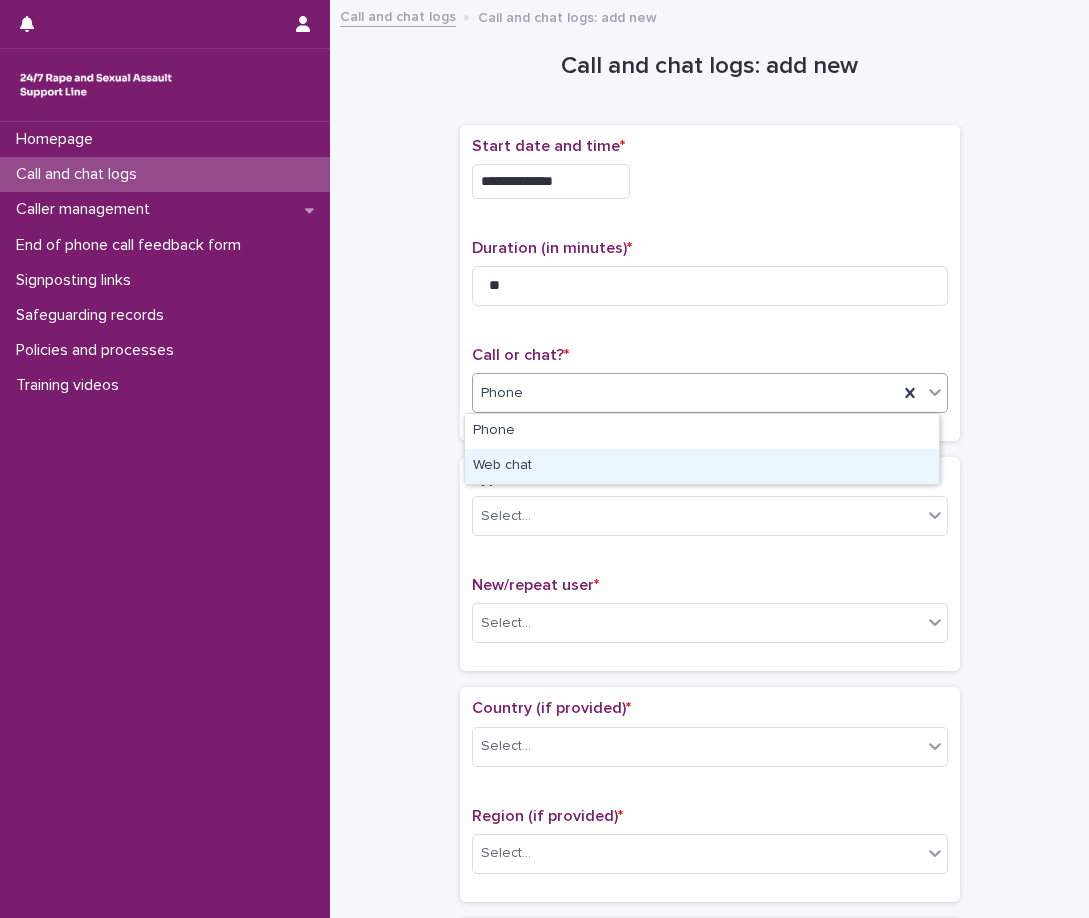 click on "Web chat" at bounding box center [702, 466] 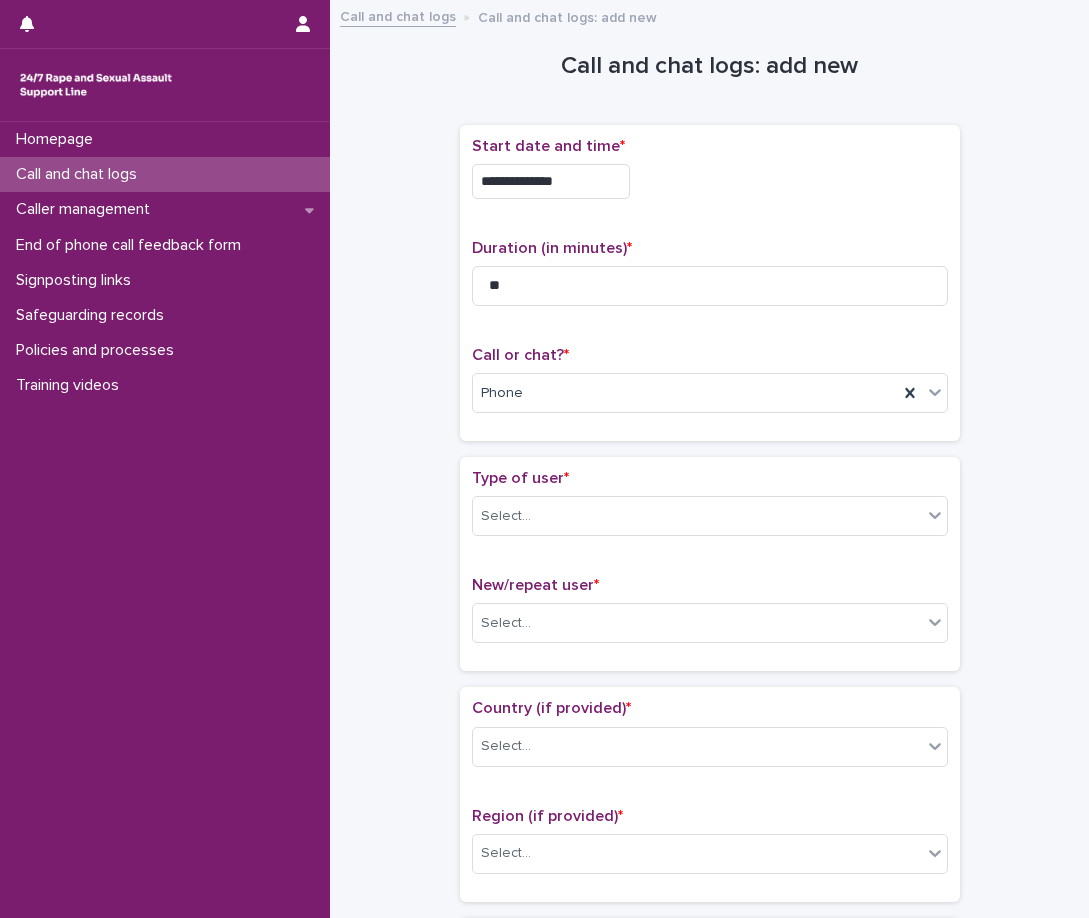 click on "Type of user * Select... New/repeat user * Select..." at bounding box center (710, 564) 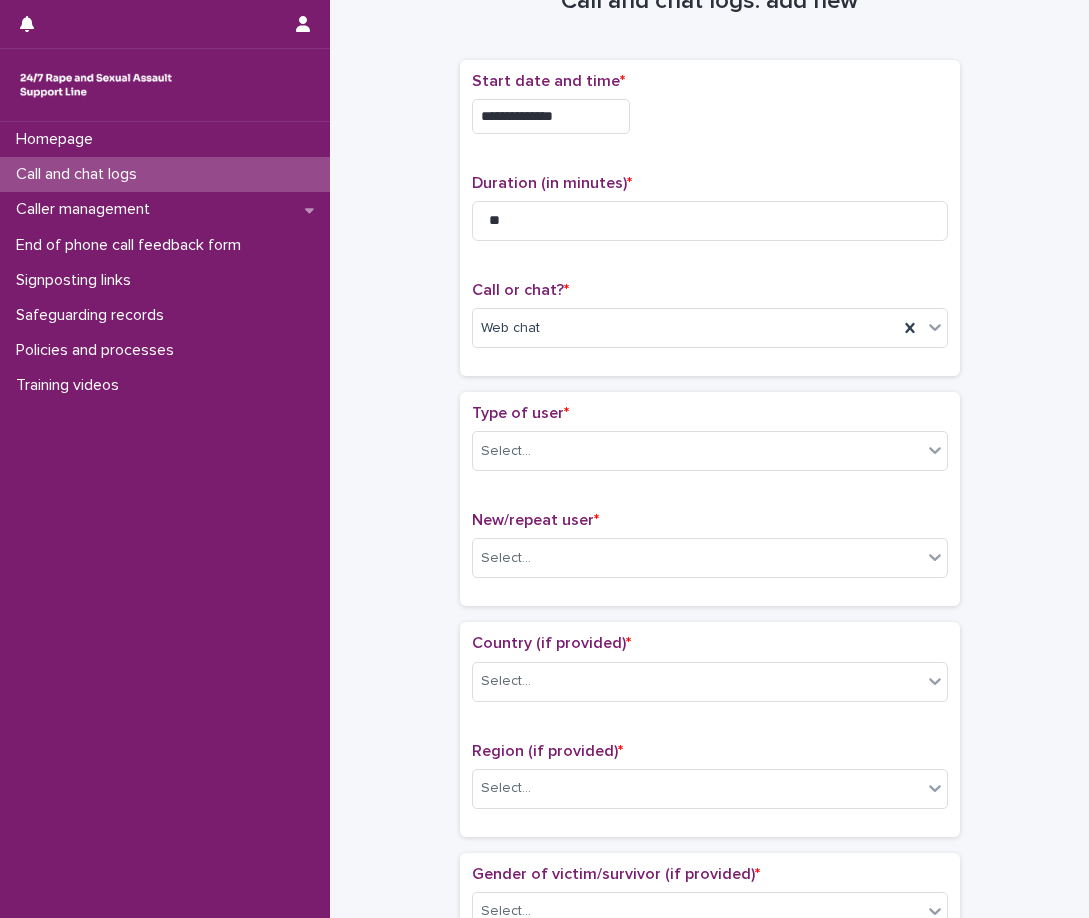 scroll, scrollTop: 100, scrollLeft: 0, axis: vertical 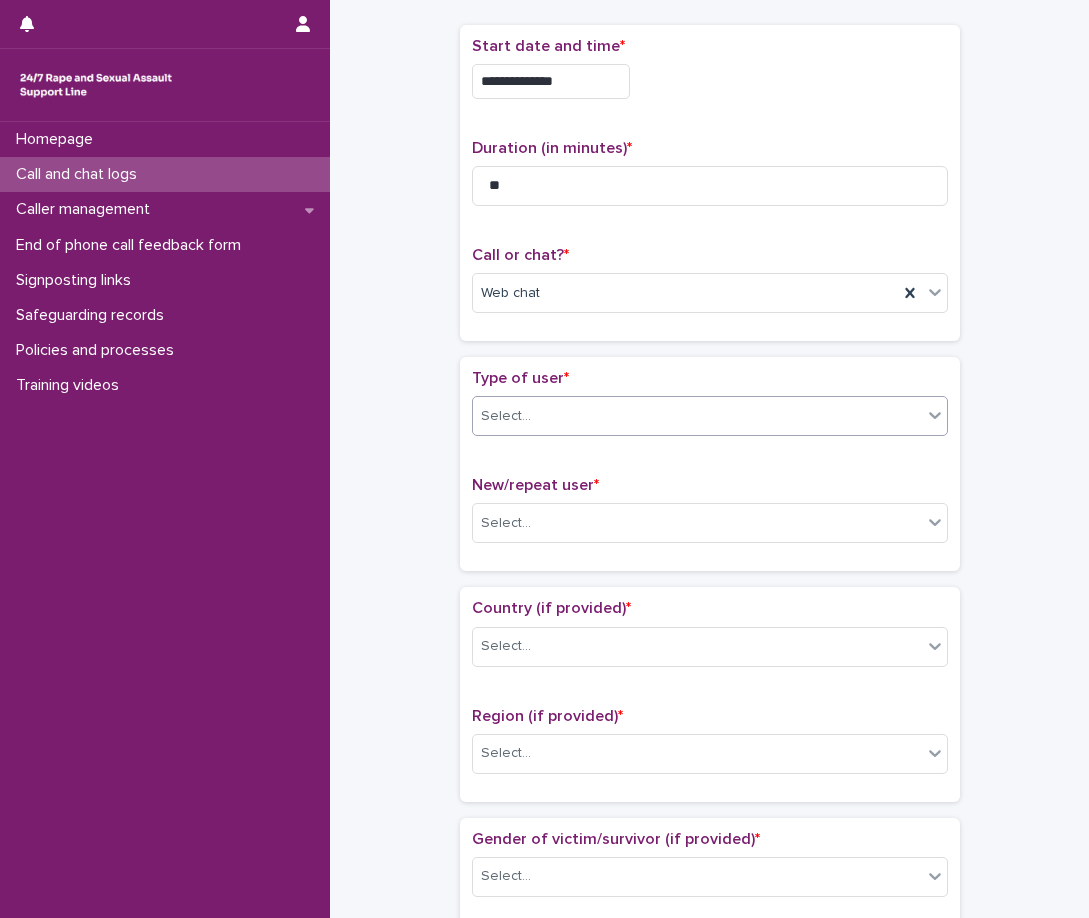 click on "Select..." at bounding box center [697, 416] 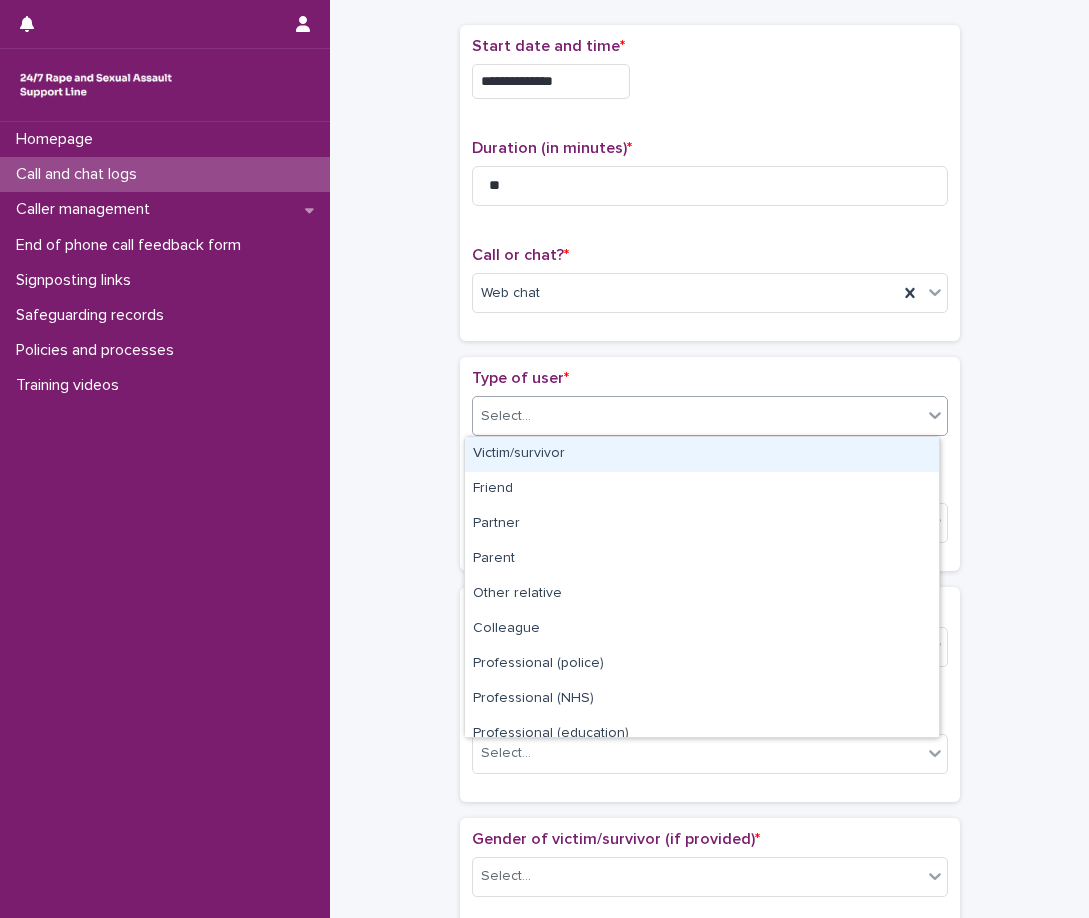 click on "Victim/survivor" at bounding box center (702, 454) 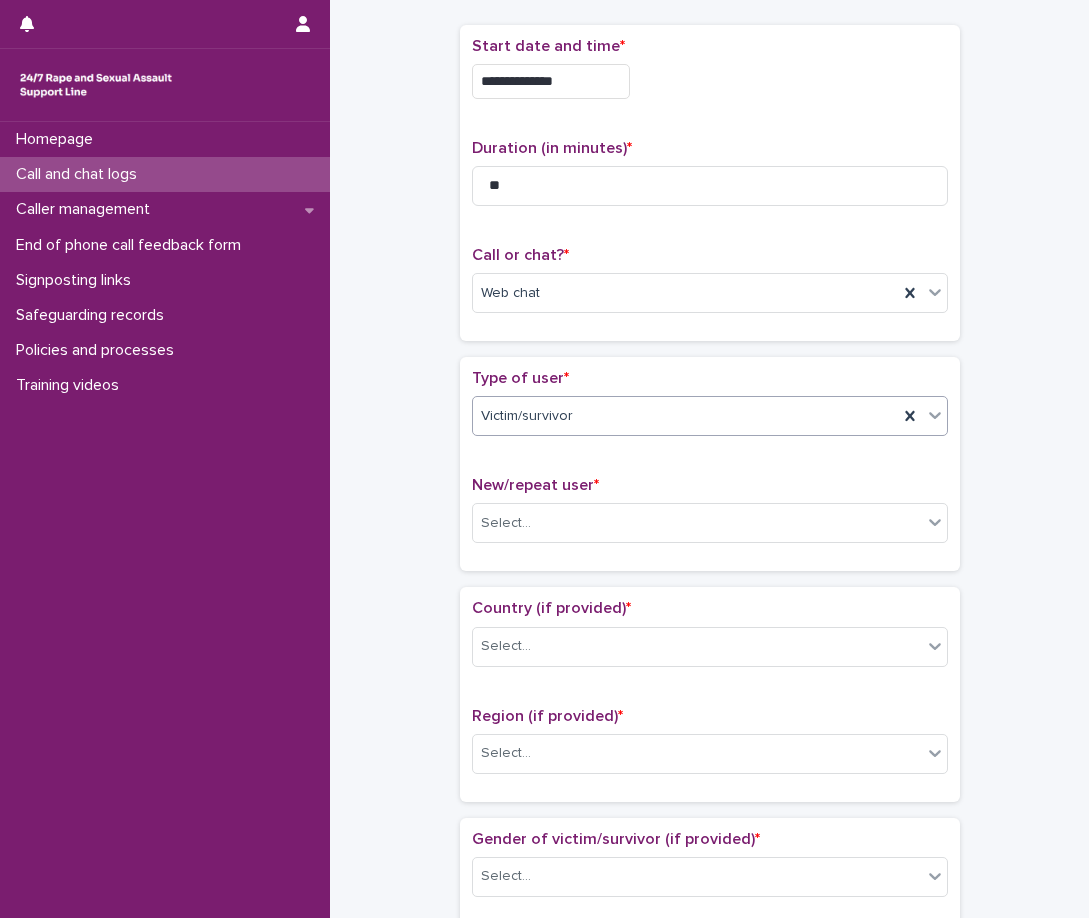 click on "Victim/survivor" at bounding box center [685, 416] 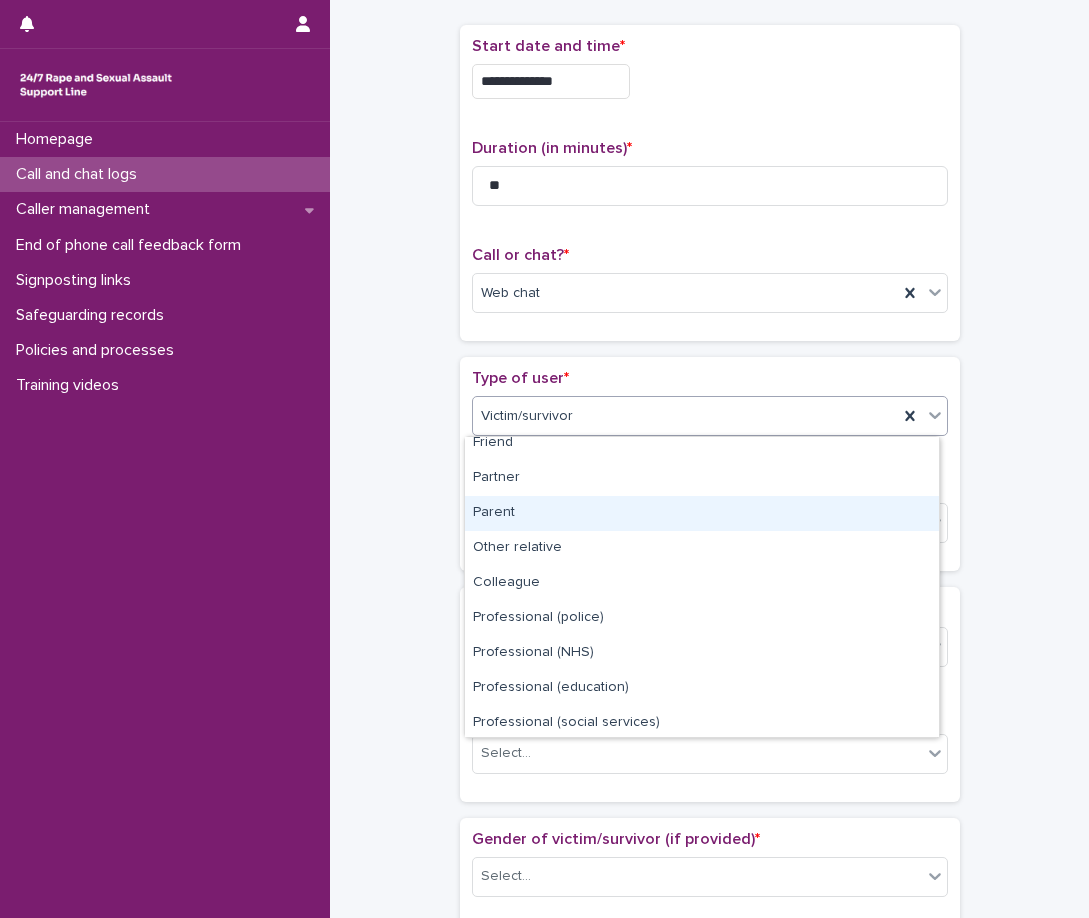 scroll, scrollTop: 225, scrollLeft: 0, axis: vertical 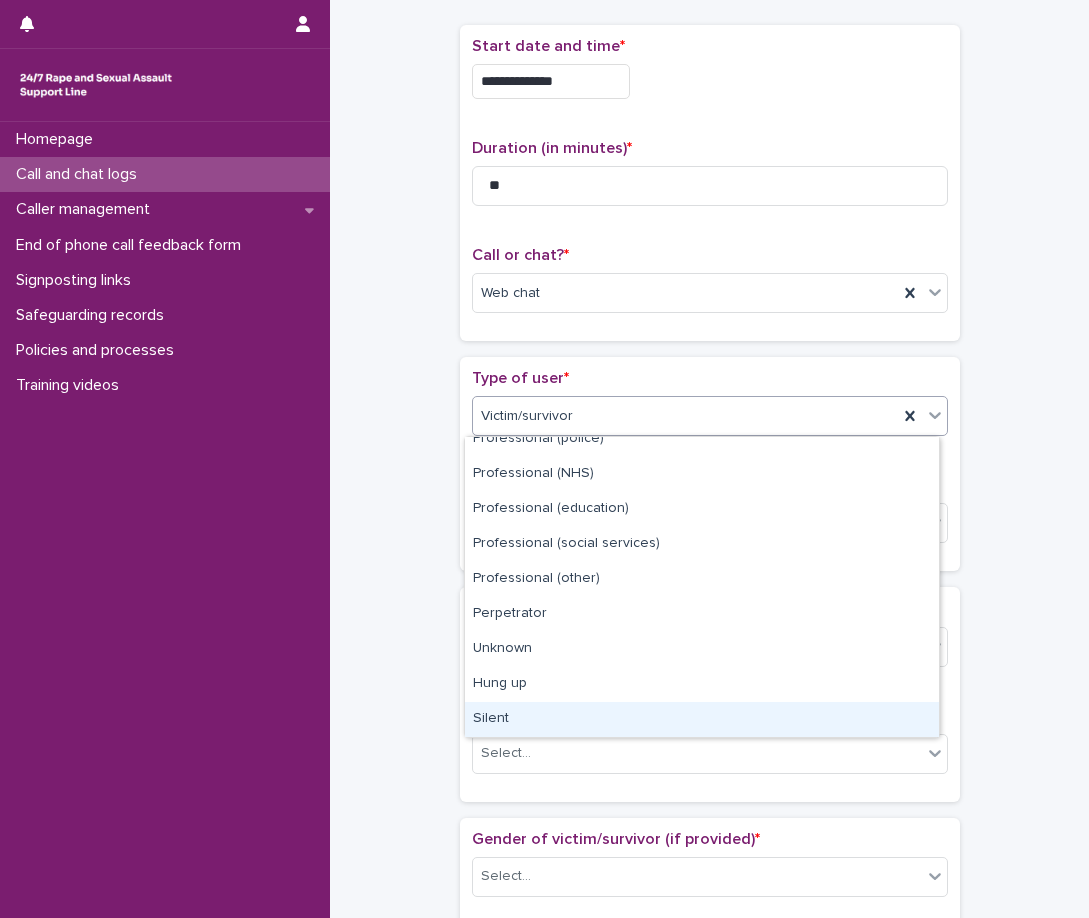 click on "Silent" at bounding box center (702, 719) 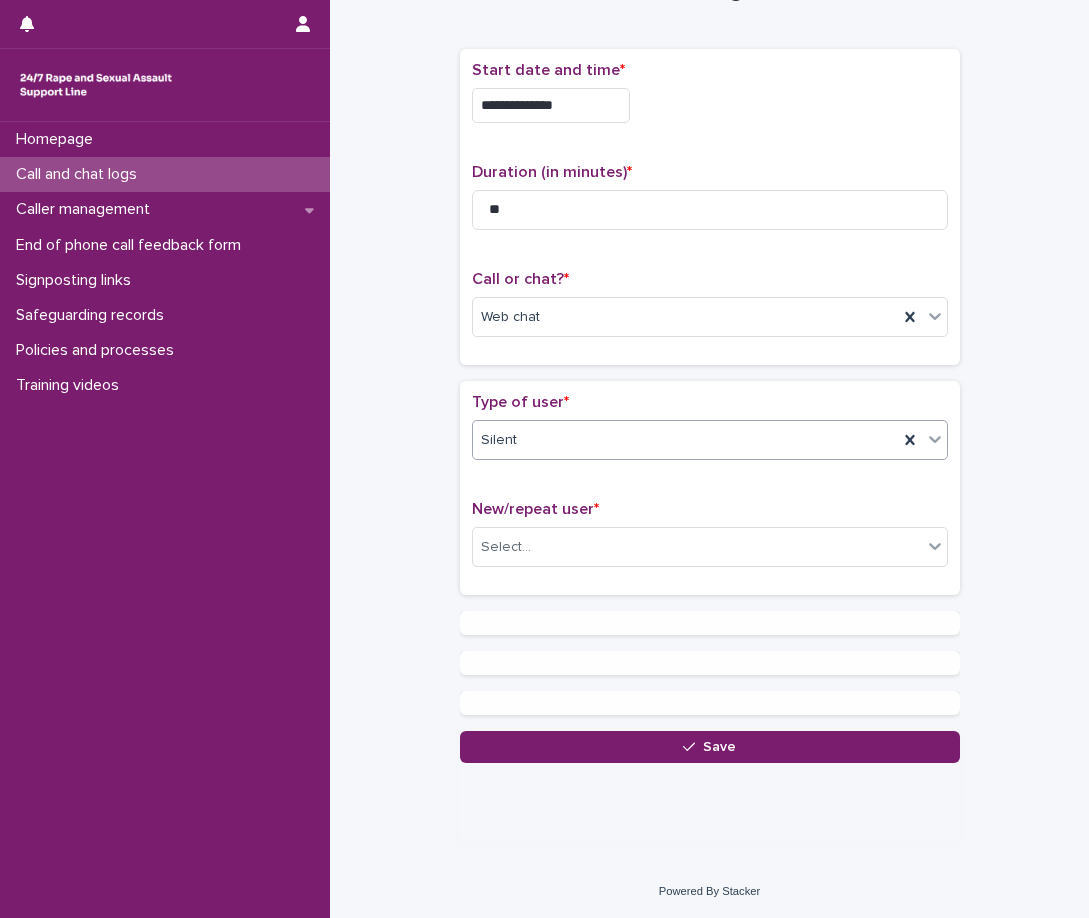 click on "**********" at bounding box center (709, 349) 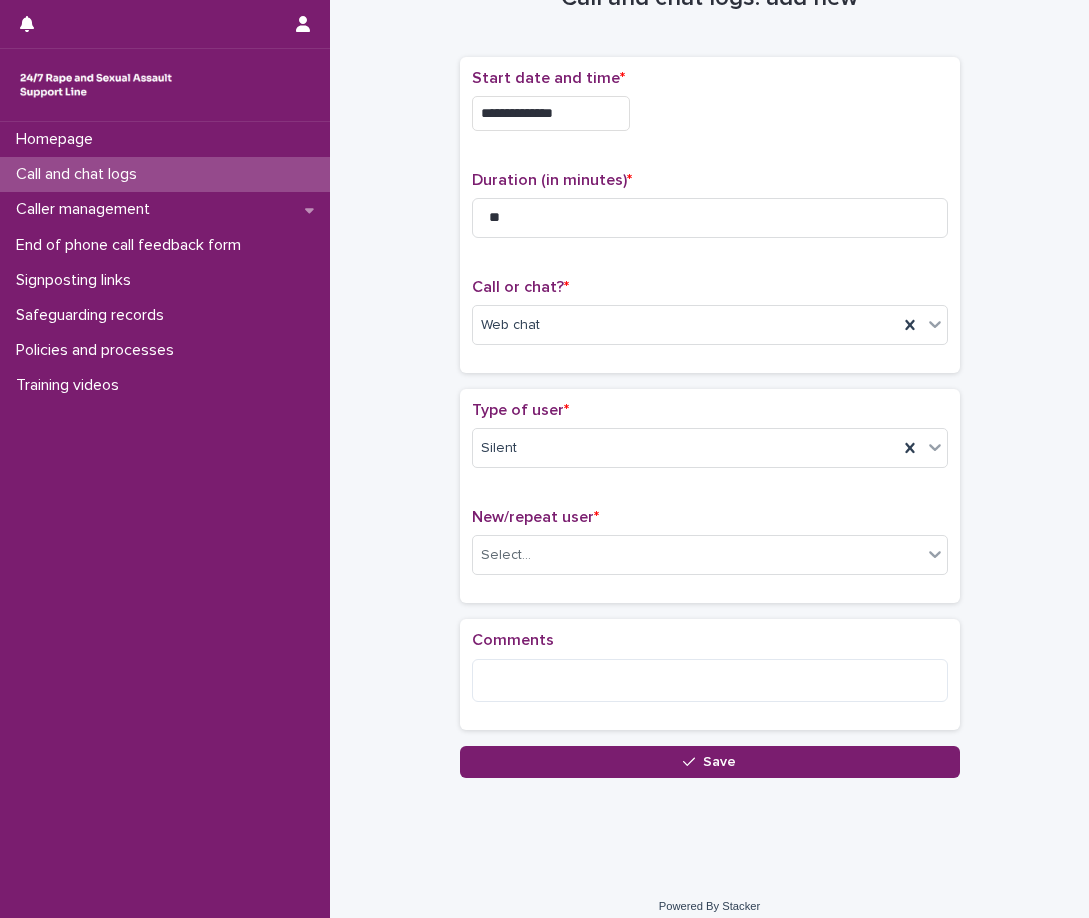 scroll, scrollTop: 80, scrollLeft: 0, axis: vertical 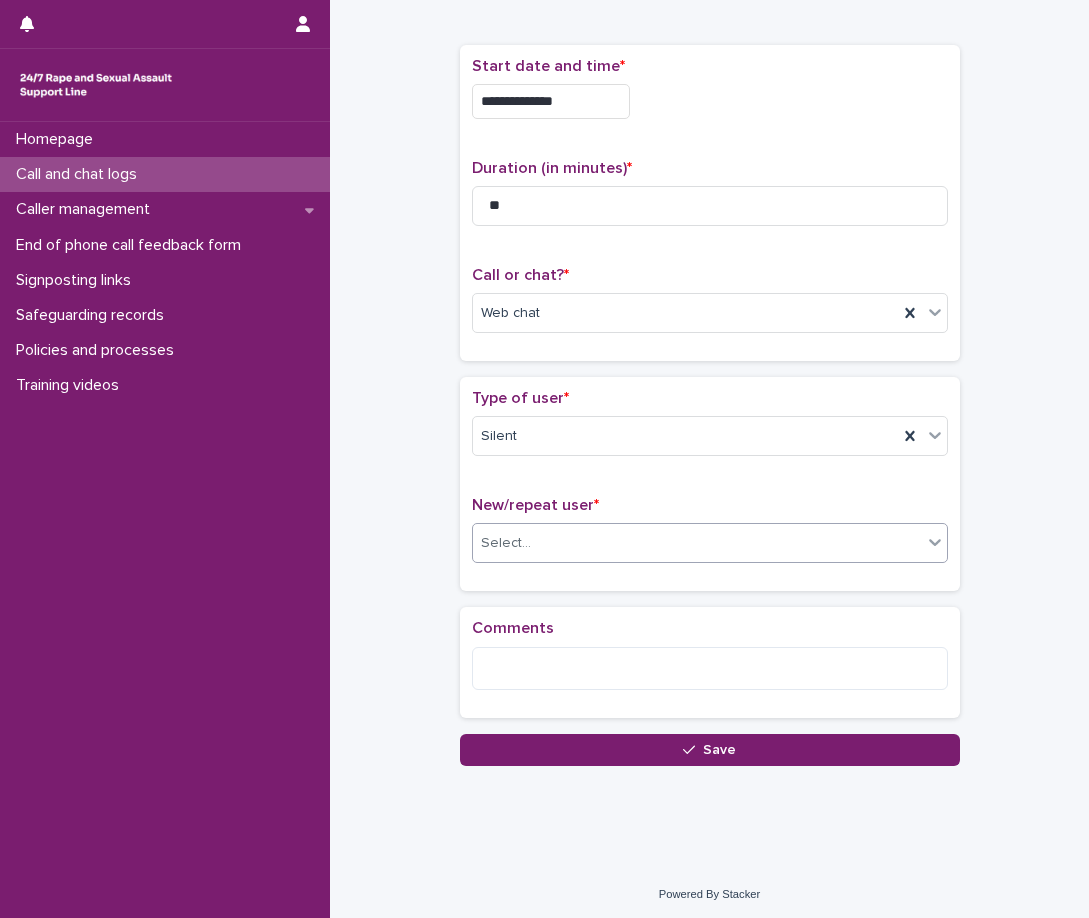 click on "Select..." at bounding box center (697, 543) 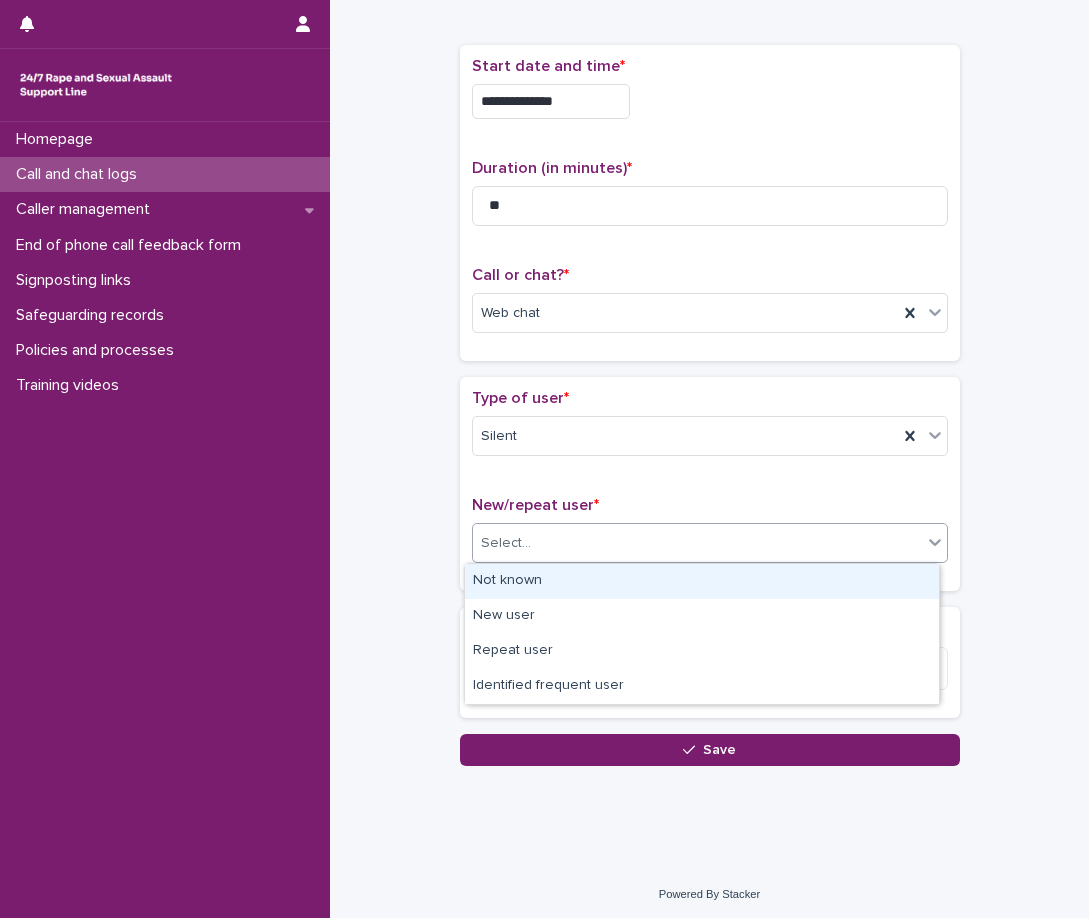 click on "Not known" at bounding box center (702, 581) 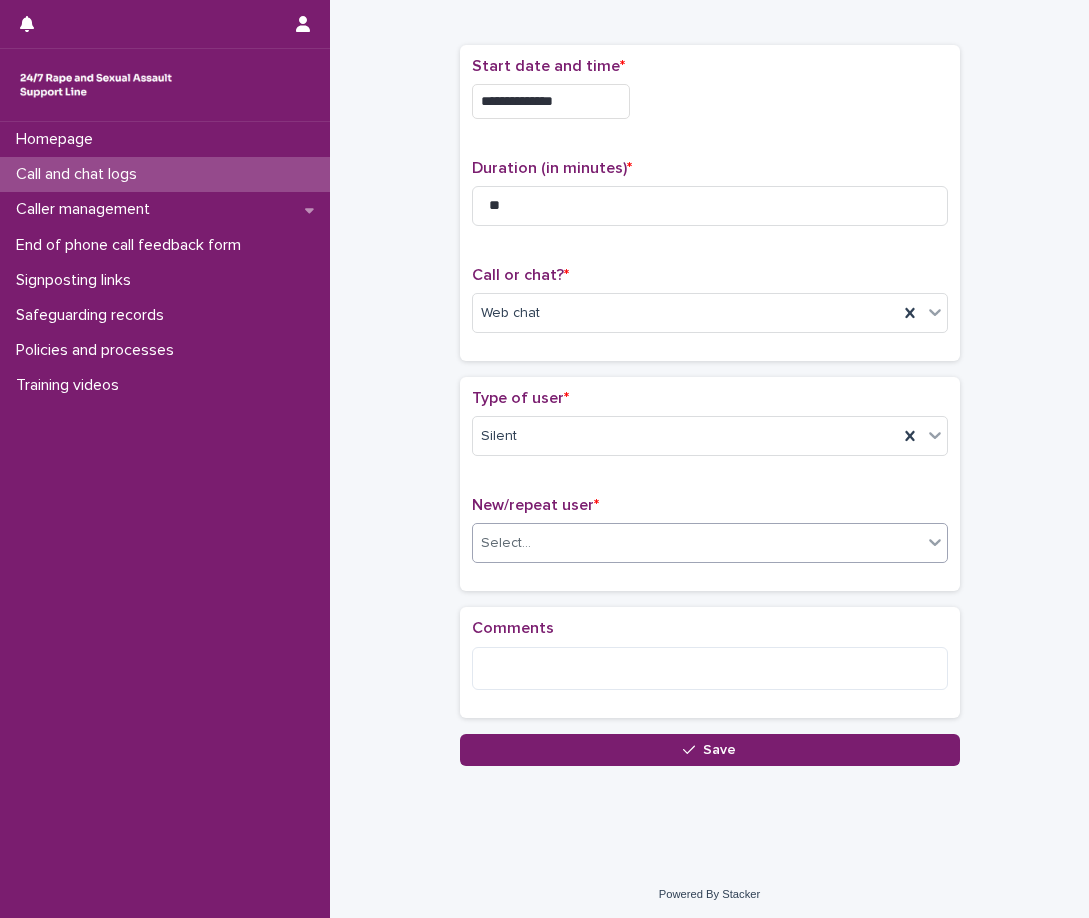 click on "Loading... Saving… Type of user * Silent New/repeat user *   option Not known, selected.     0 results available. Select is focused ,type to refine list, press Down to open the menu,  Select..." at bounding box center (710, 492) 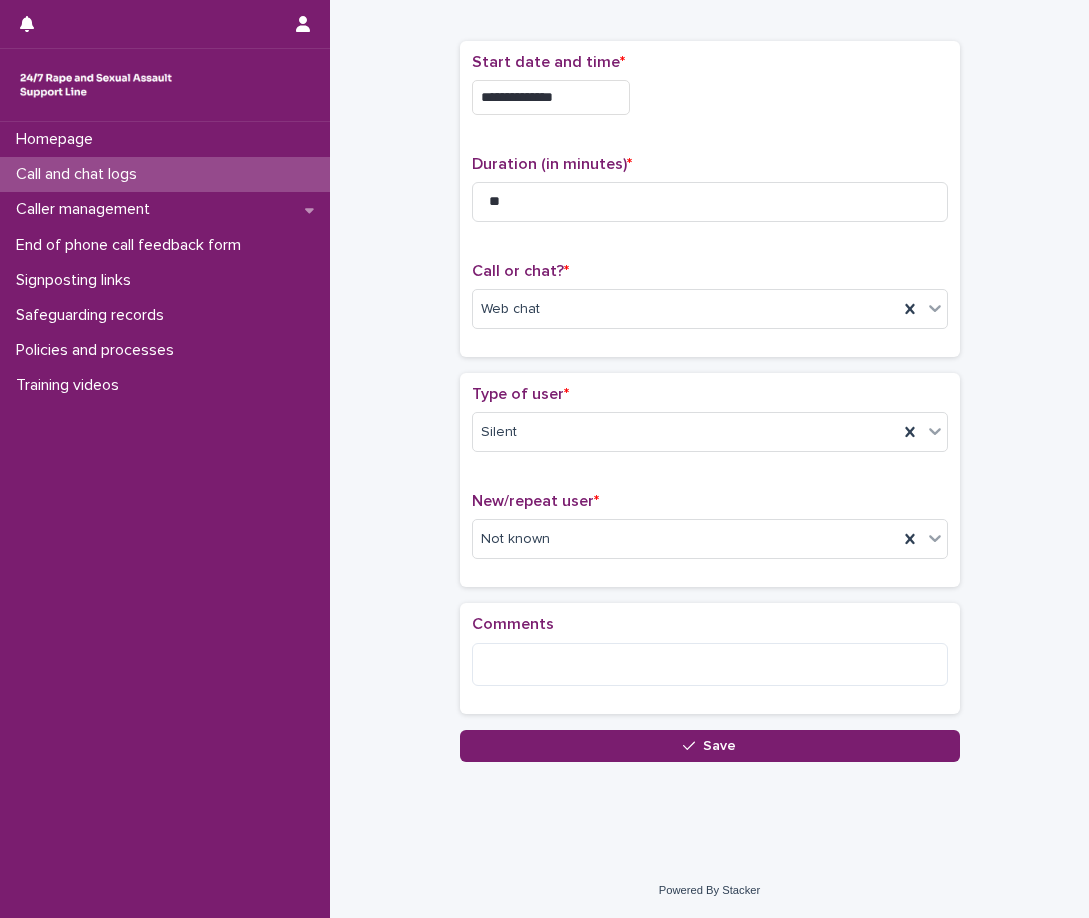 scroll, scrollTop: 0, scrollLeft: 0, axis: both 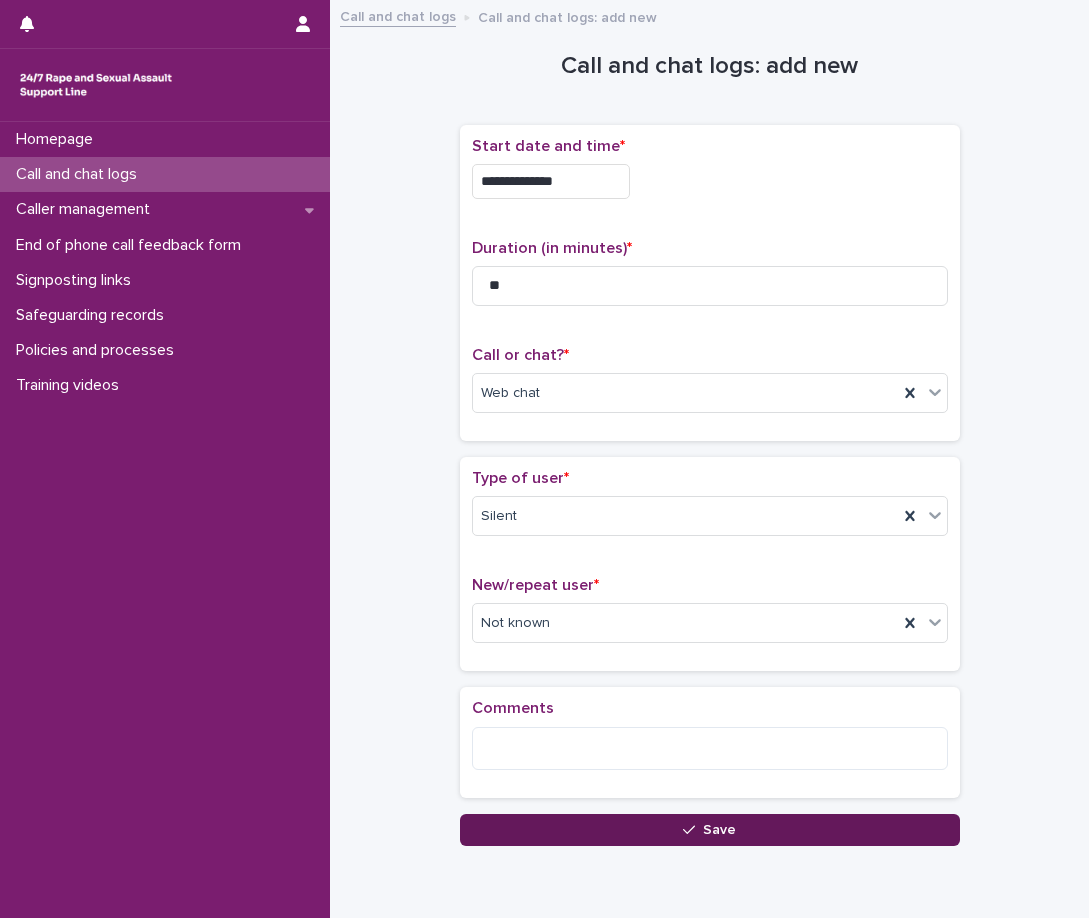 click on "Save" at bounding box center (710, 830) 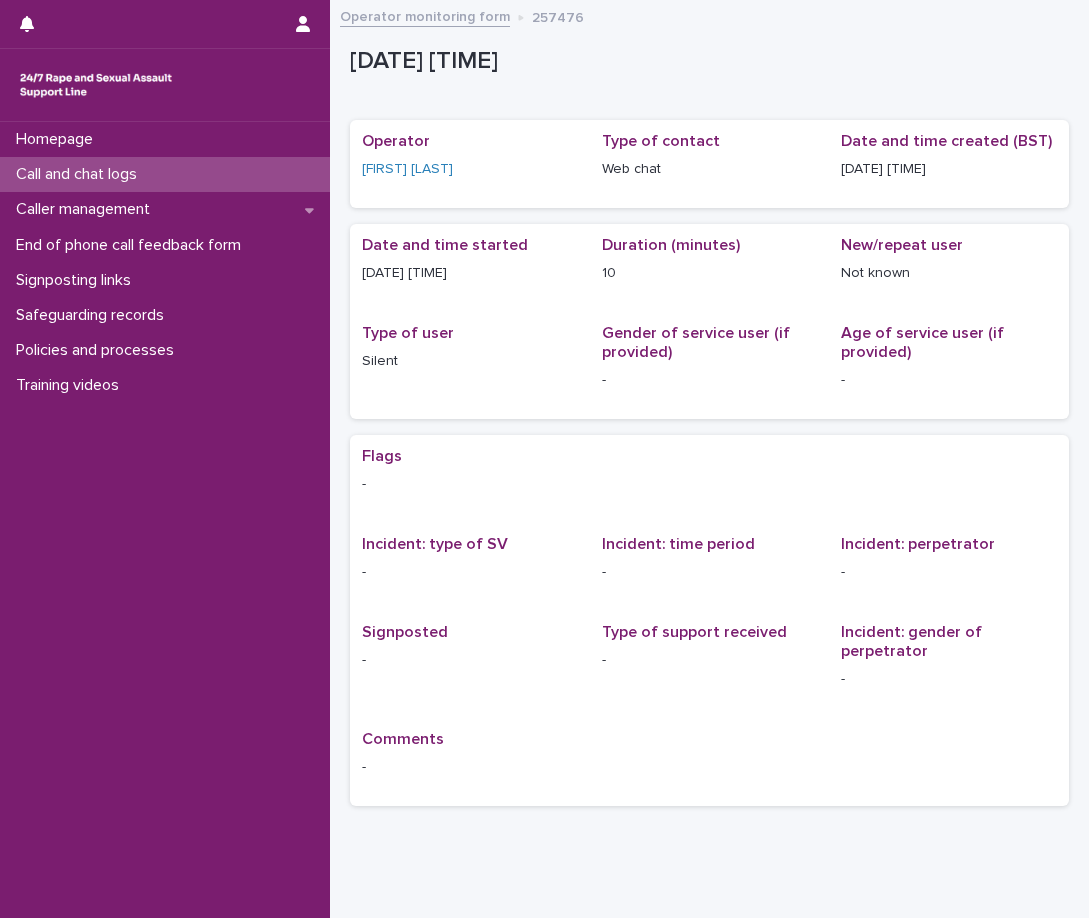 click on "Call and chat logs" at bounding box center [165, 174] 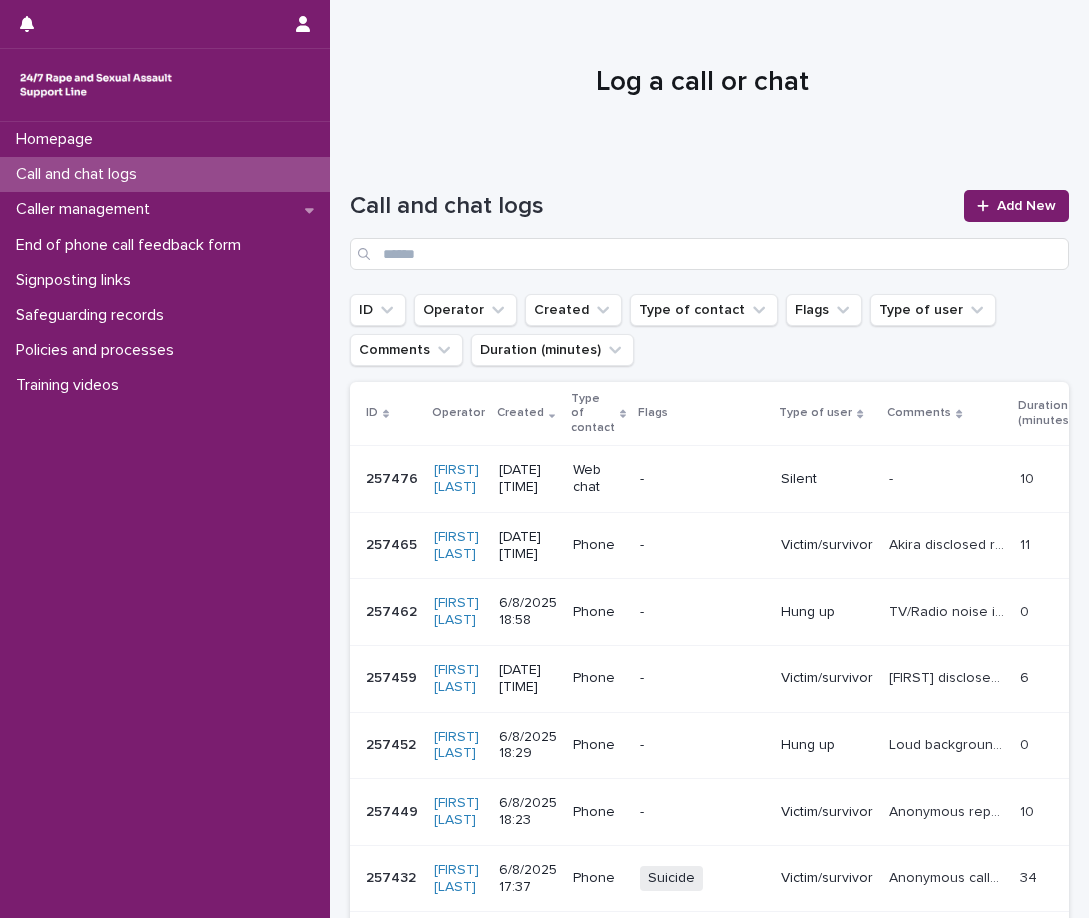 click on "Call and chat logs Add New" at bounding box center (709, 222) 